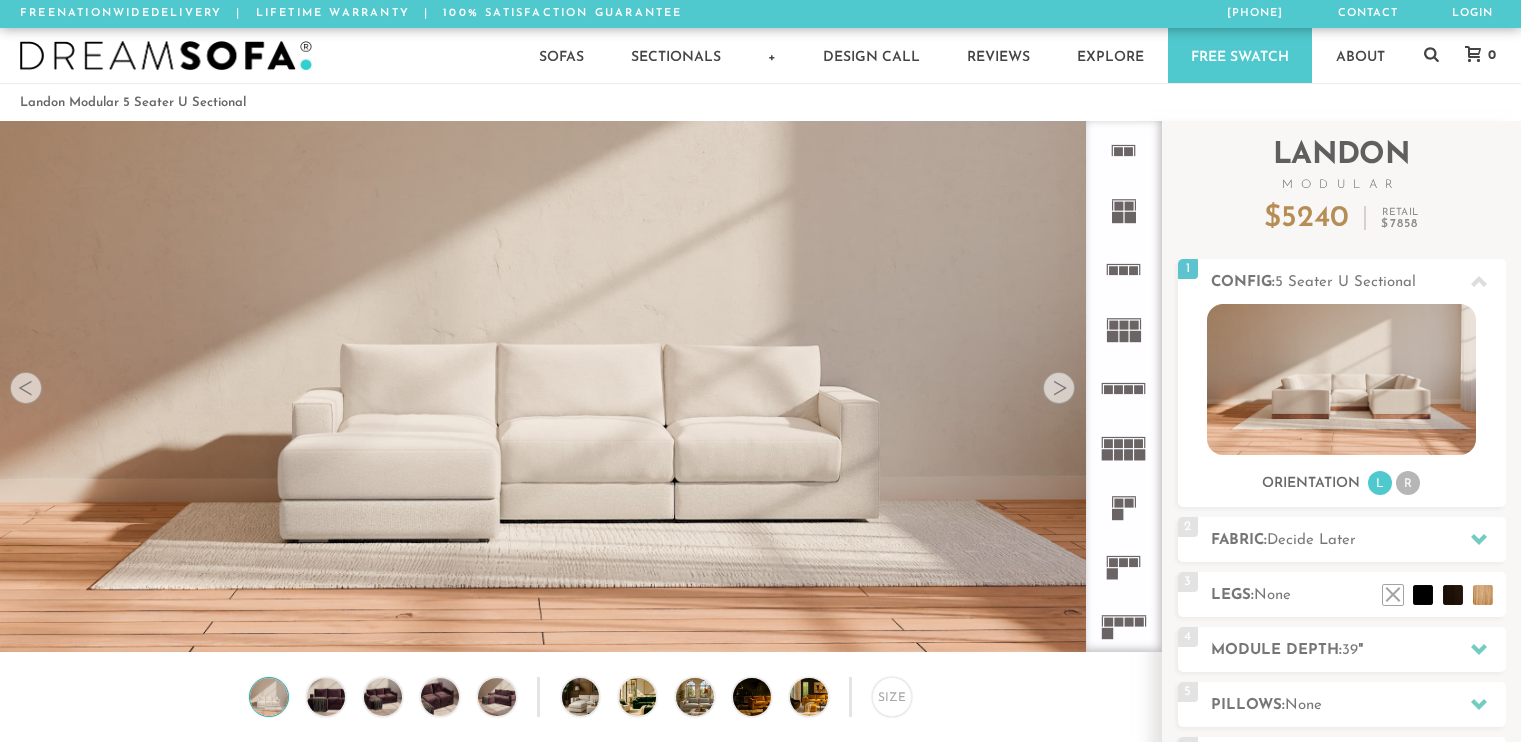 scroll, scrollTop: 0, scrollLeft: 0, axis: both 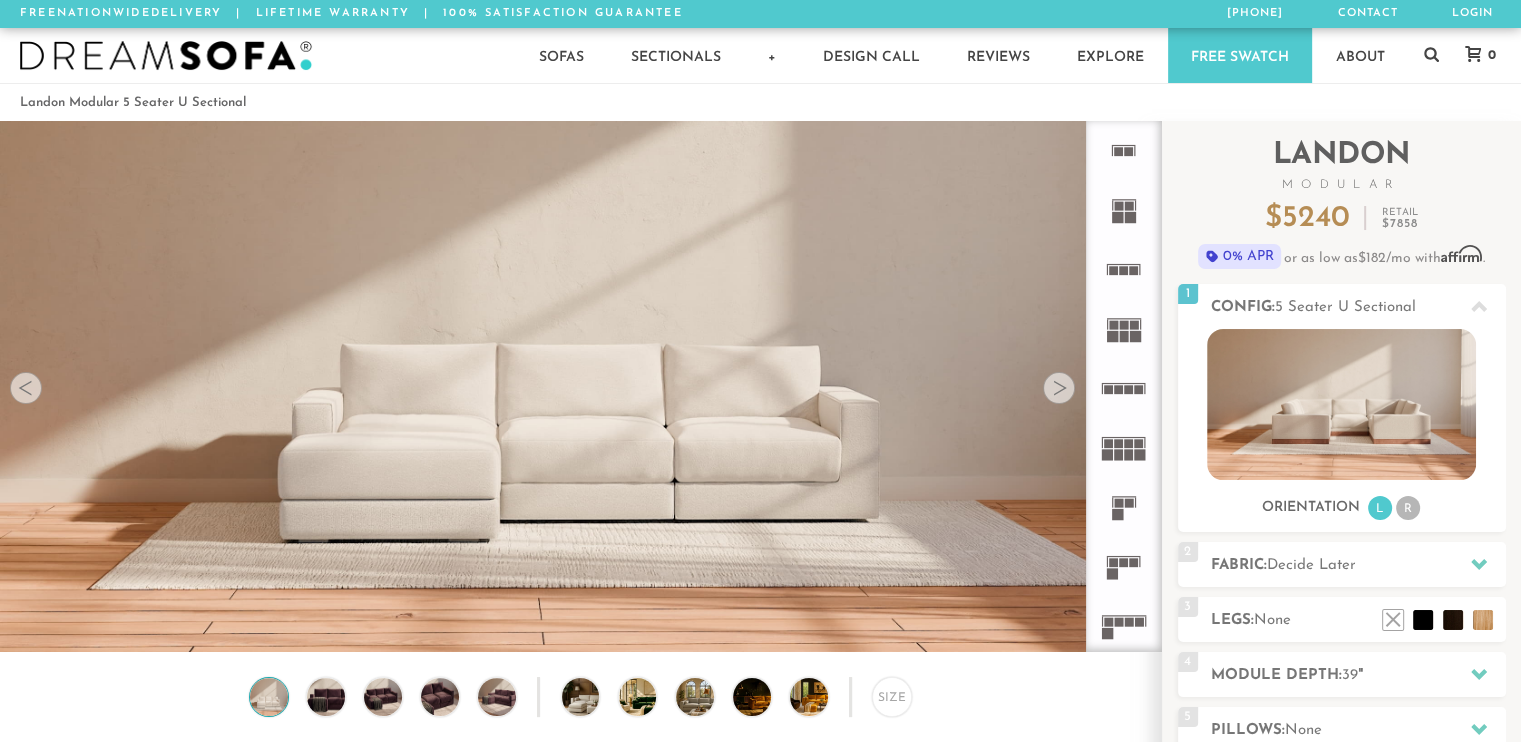 click on "Summer Sale - 15% Off All Custom Orders
[PHONE]
Free Nationwide Delivery
Lifetime Warranty
100% Satisfaction Guarantee
Free  Nationwide  Delivery  |  Lifetime Warranty  |  100% Satisfaction Guarantee
[PHONE]
Contact
Login
Sofas
Sectionals
Chairs
Beds" at bounding box center [760, 371] 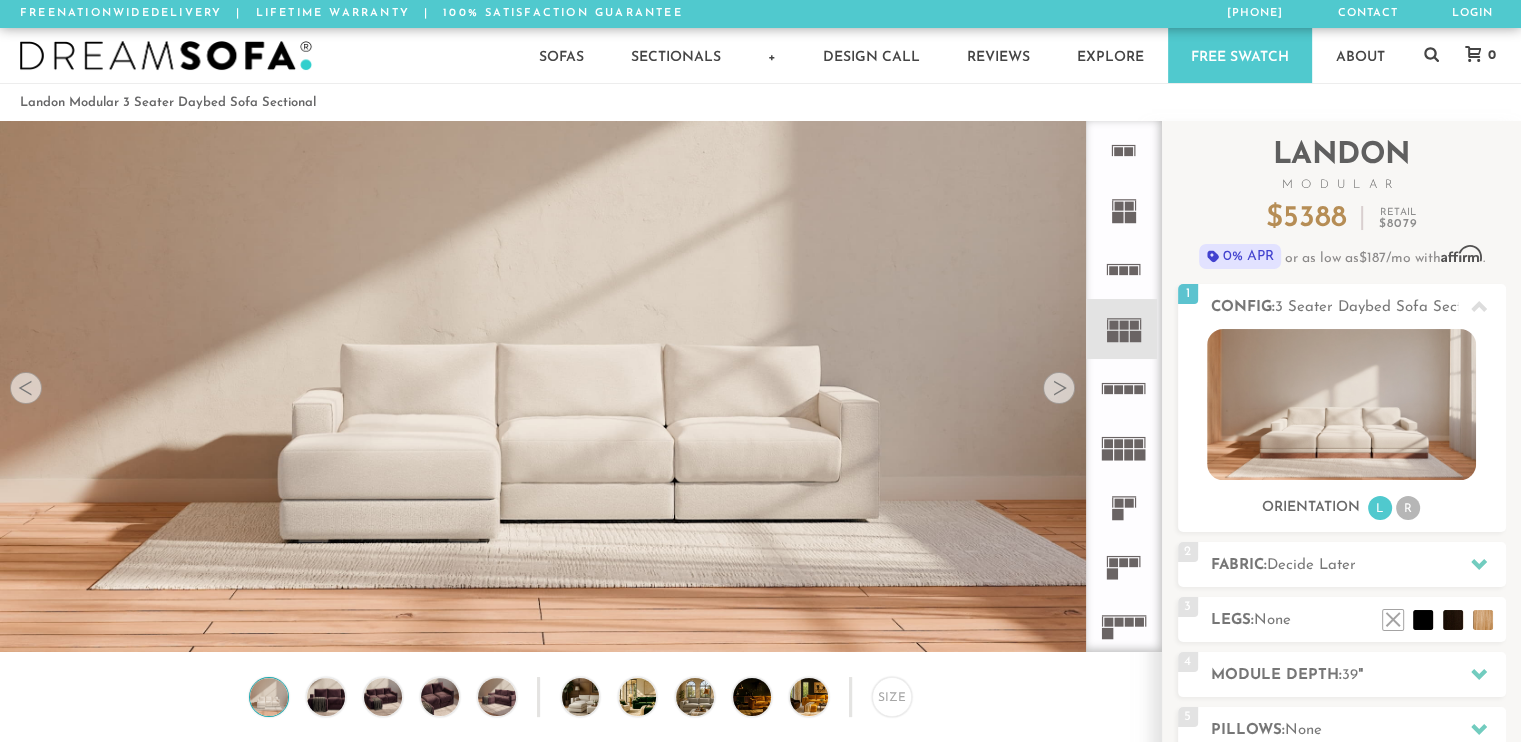 click 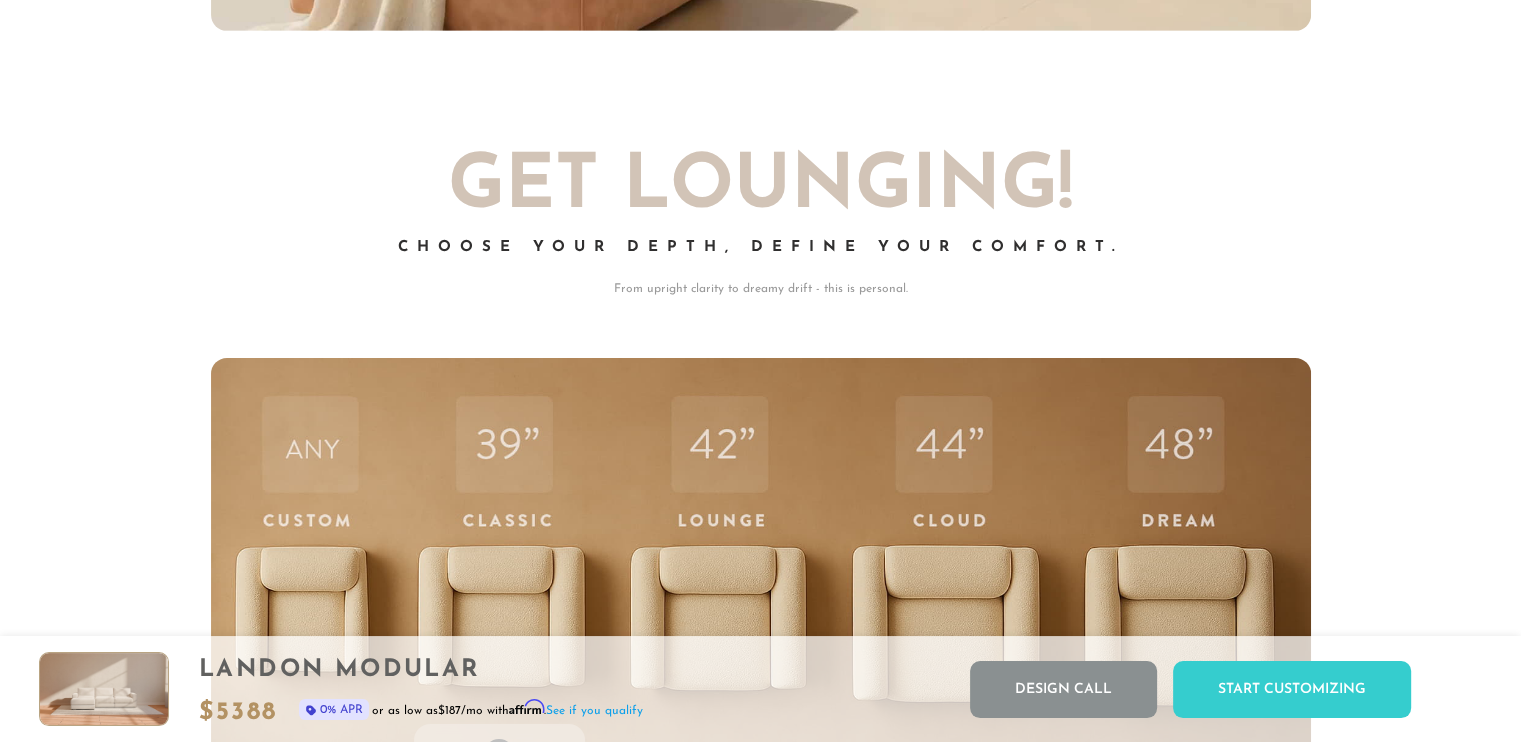 scroll, scrollTop: 6609, scrollLeft: 0, axis: vertical 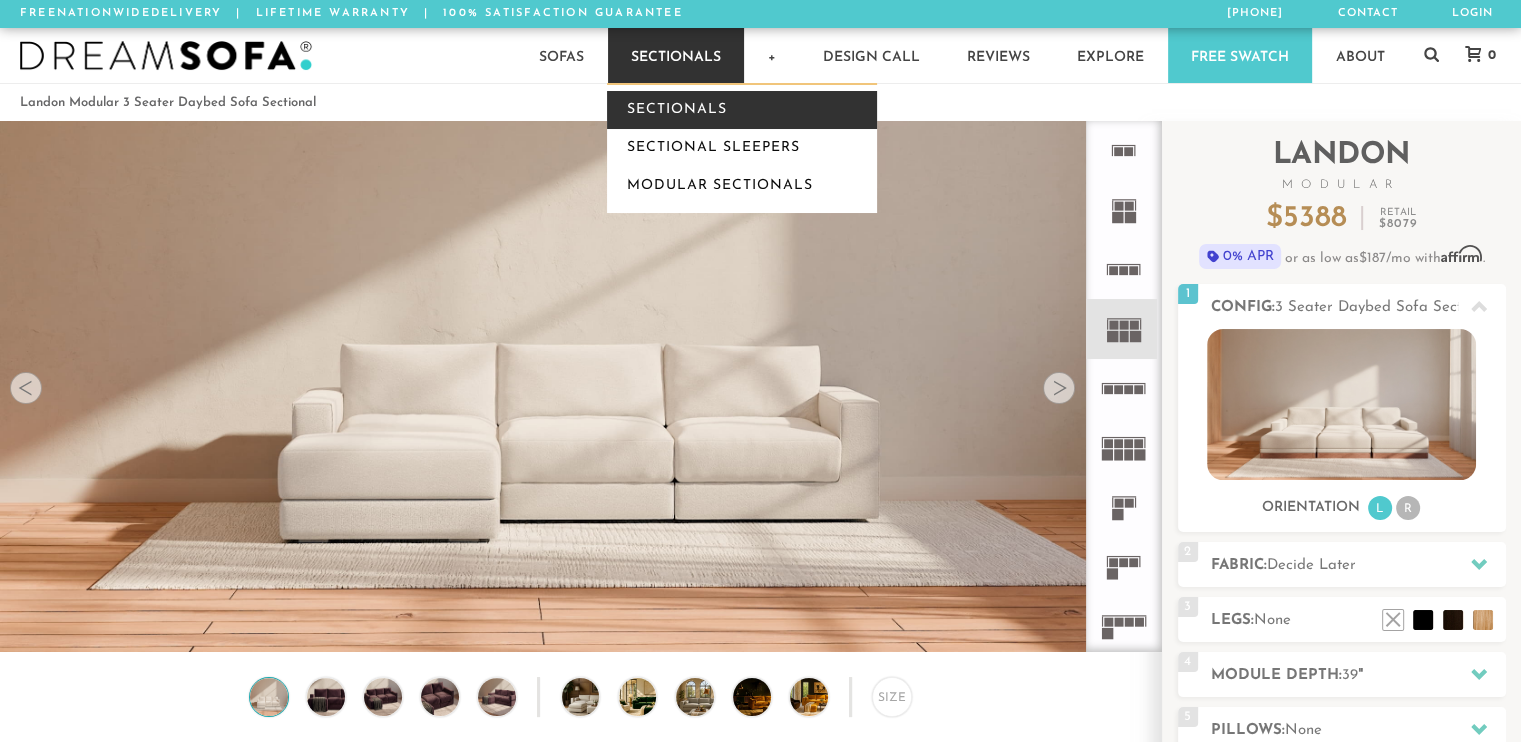 click on "Sectionals" at bounding box center [742, 110] 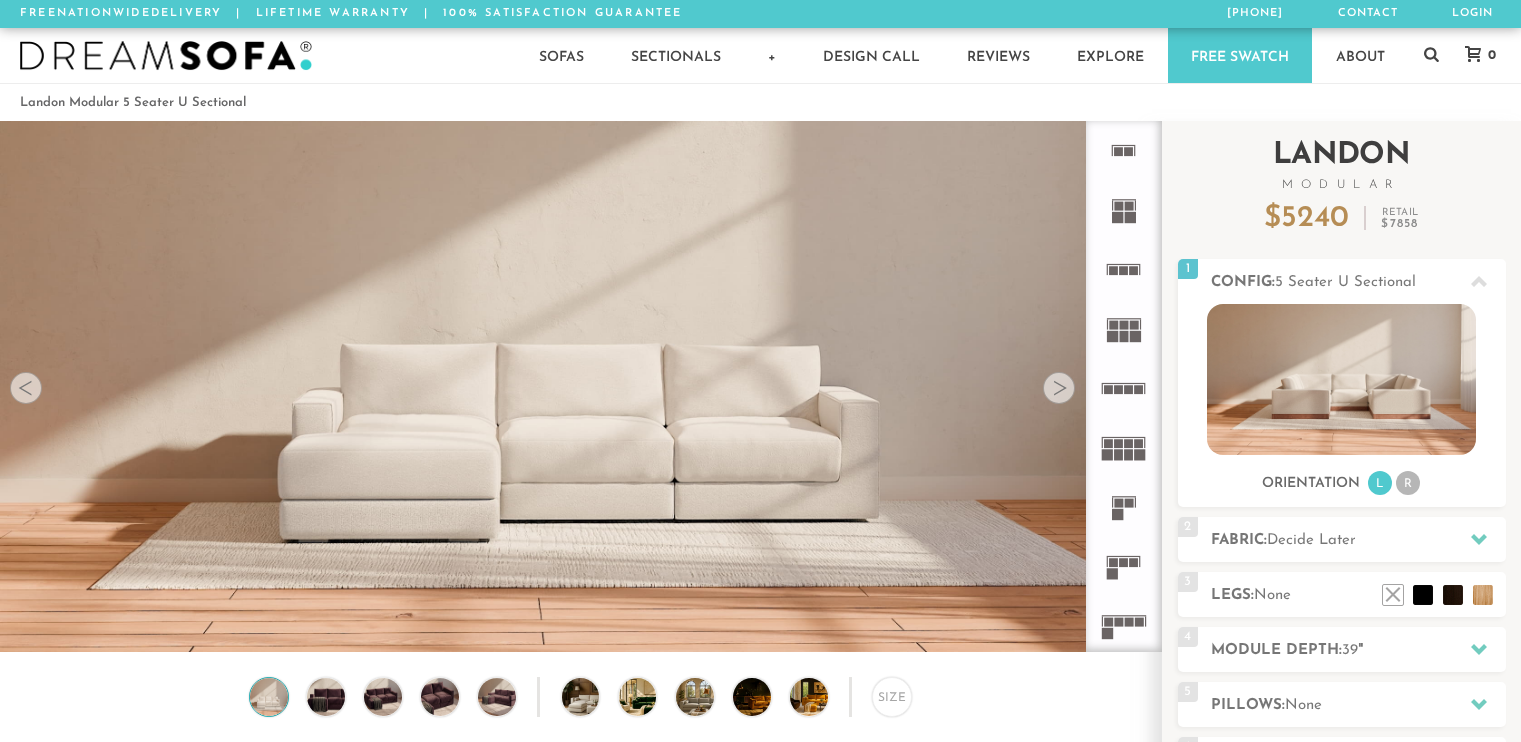 scroll, scrollTop: 407, scrollLeft: 0, axis: vertical 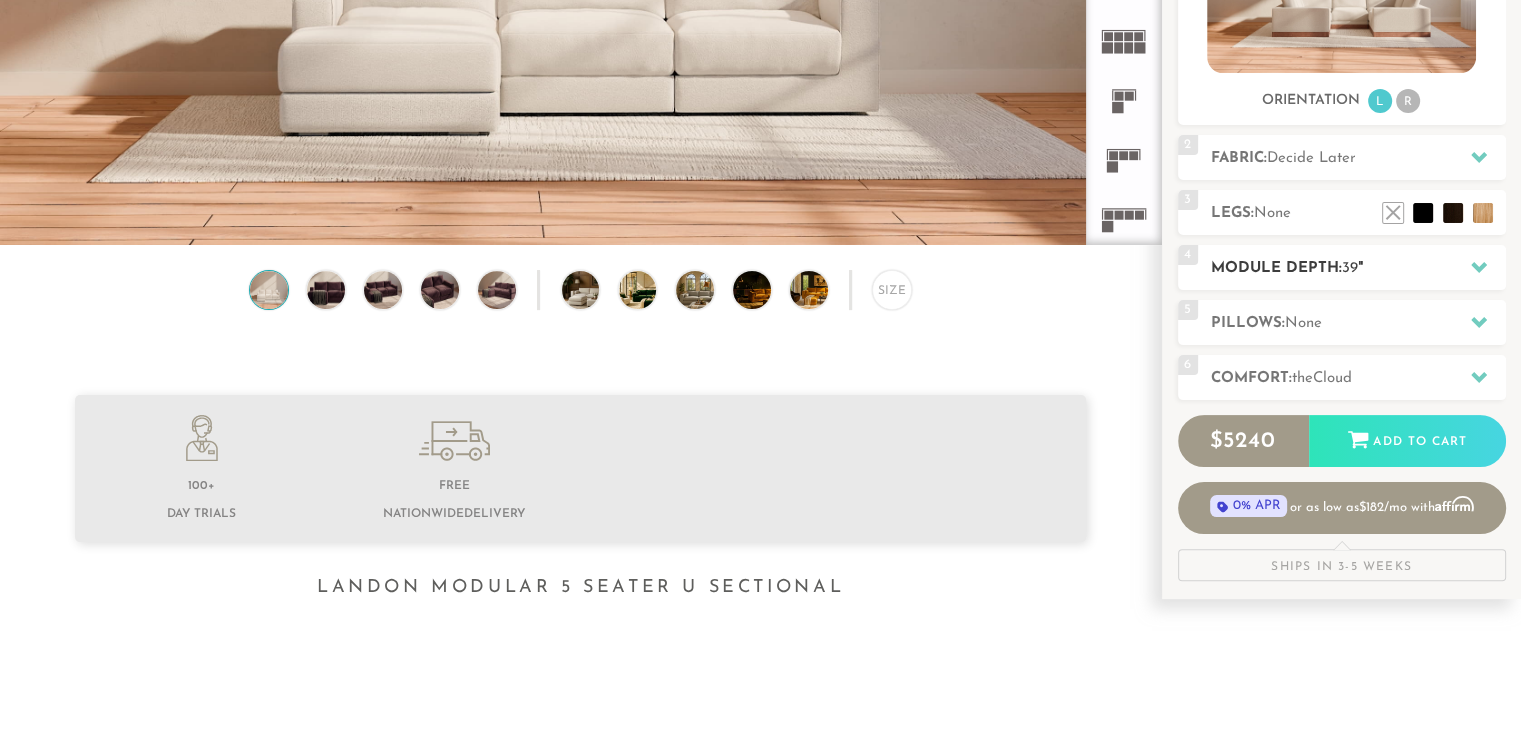 click on "Module Depth:  39 "" at bounding box center [1358, 268] 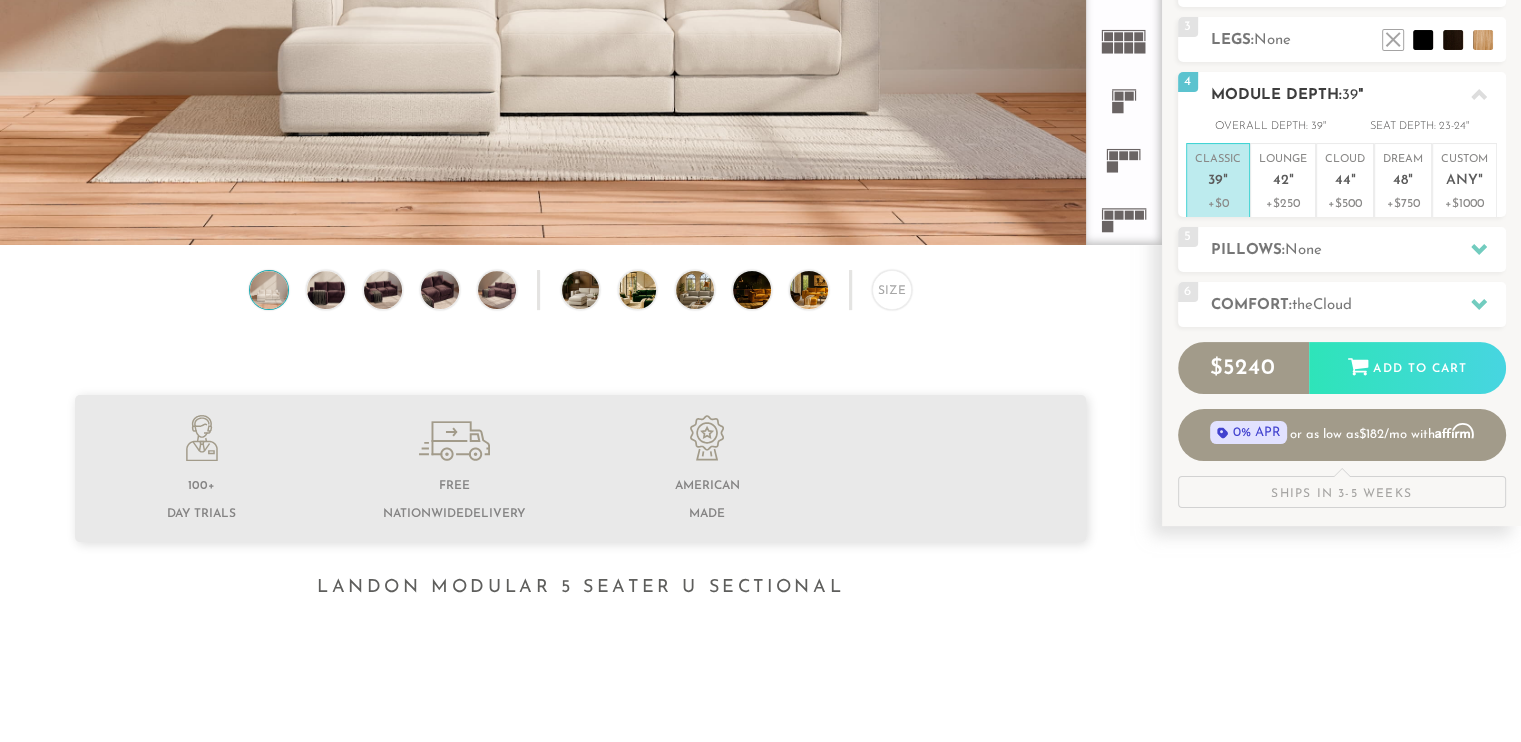 scroll, scrollTop: 0, scrollLeft: 1, axis: horizontal 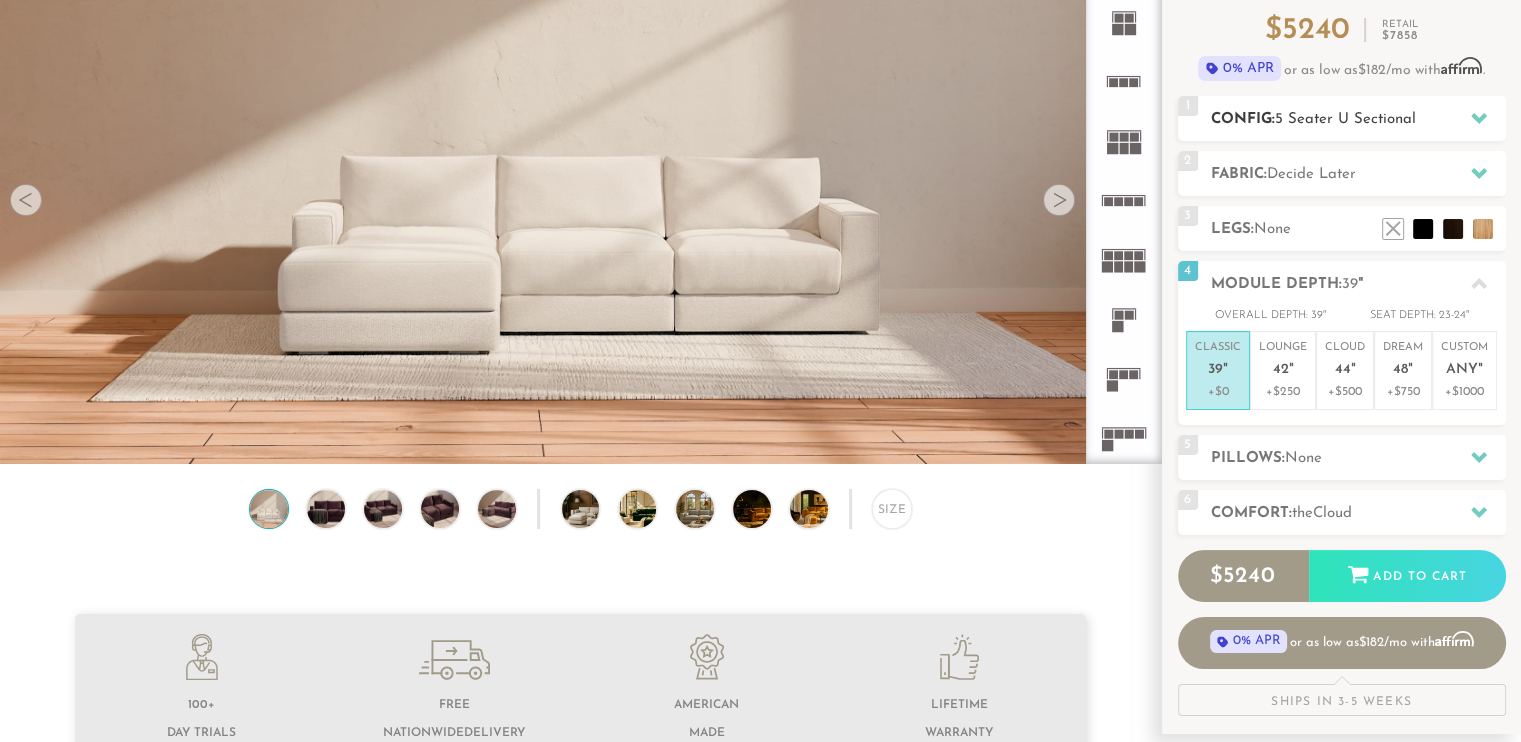 click on "1
Config:   5 Seater U Sectional
R" at bounding box center [1342, 118] 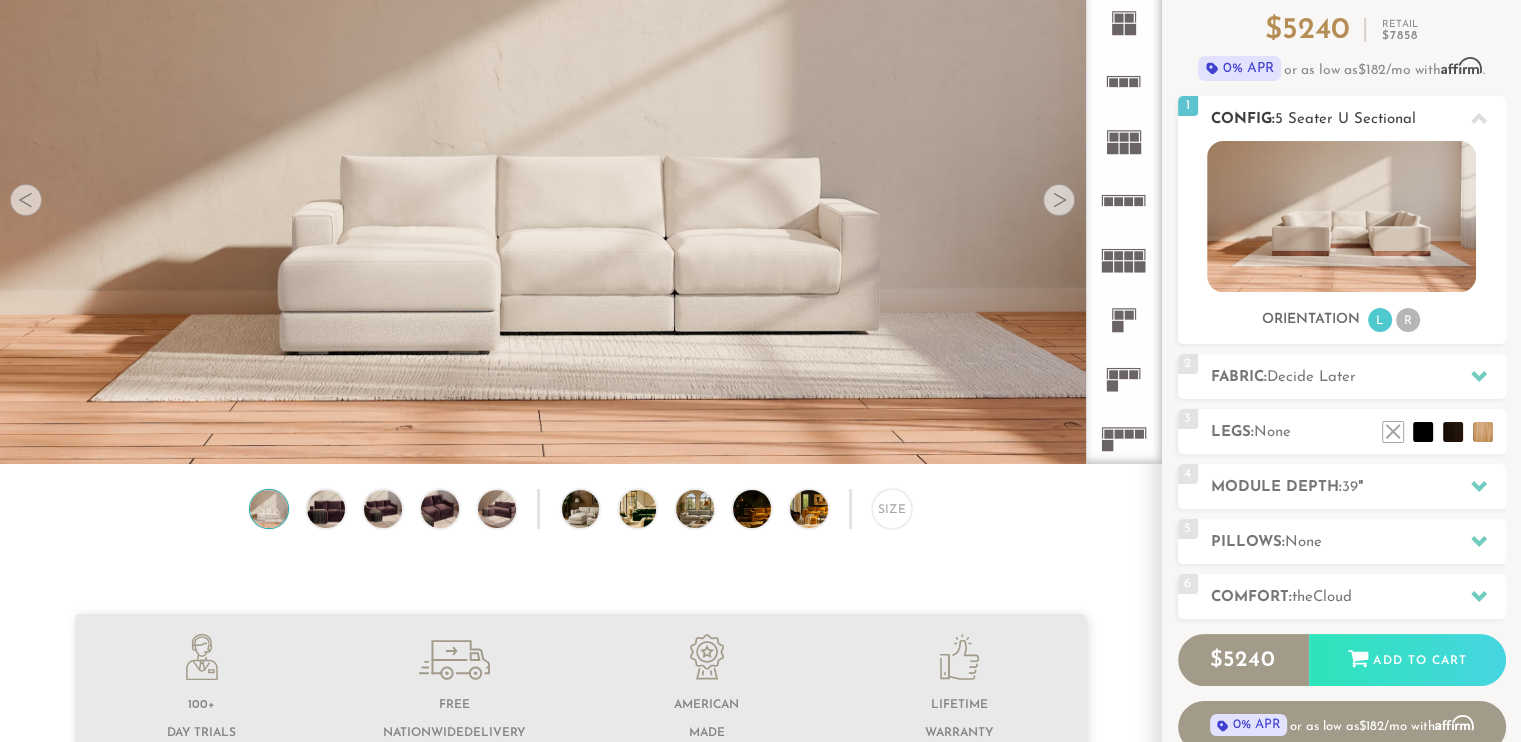 click on "R" at bounding box center (1408, 320) 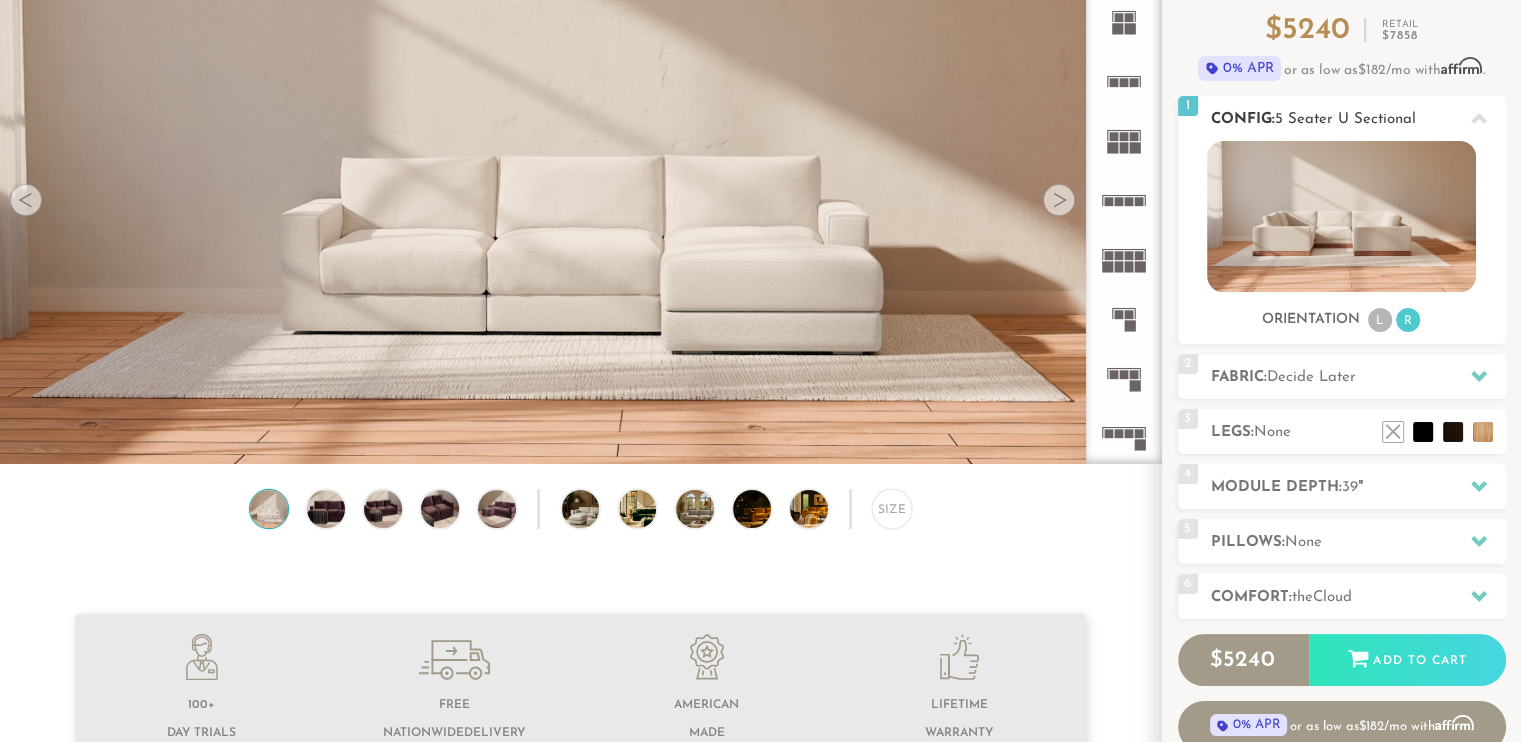 click on "L" at bounding box center [1380, 320] 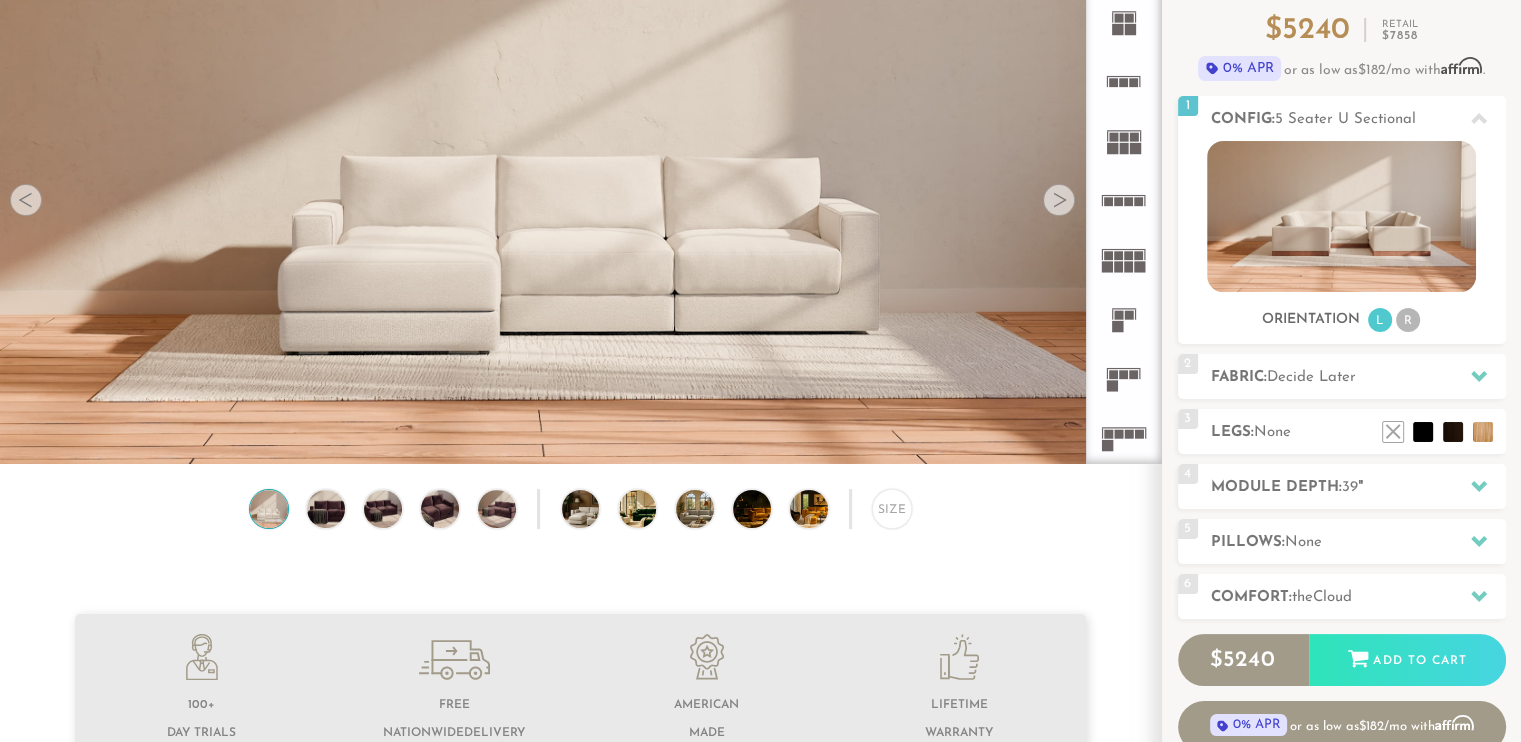 click at bounding box center (1059, 200) 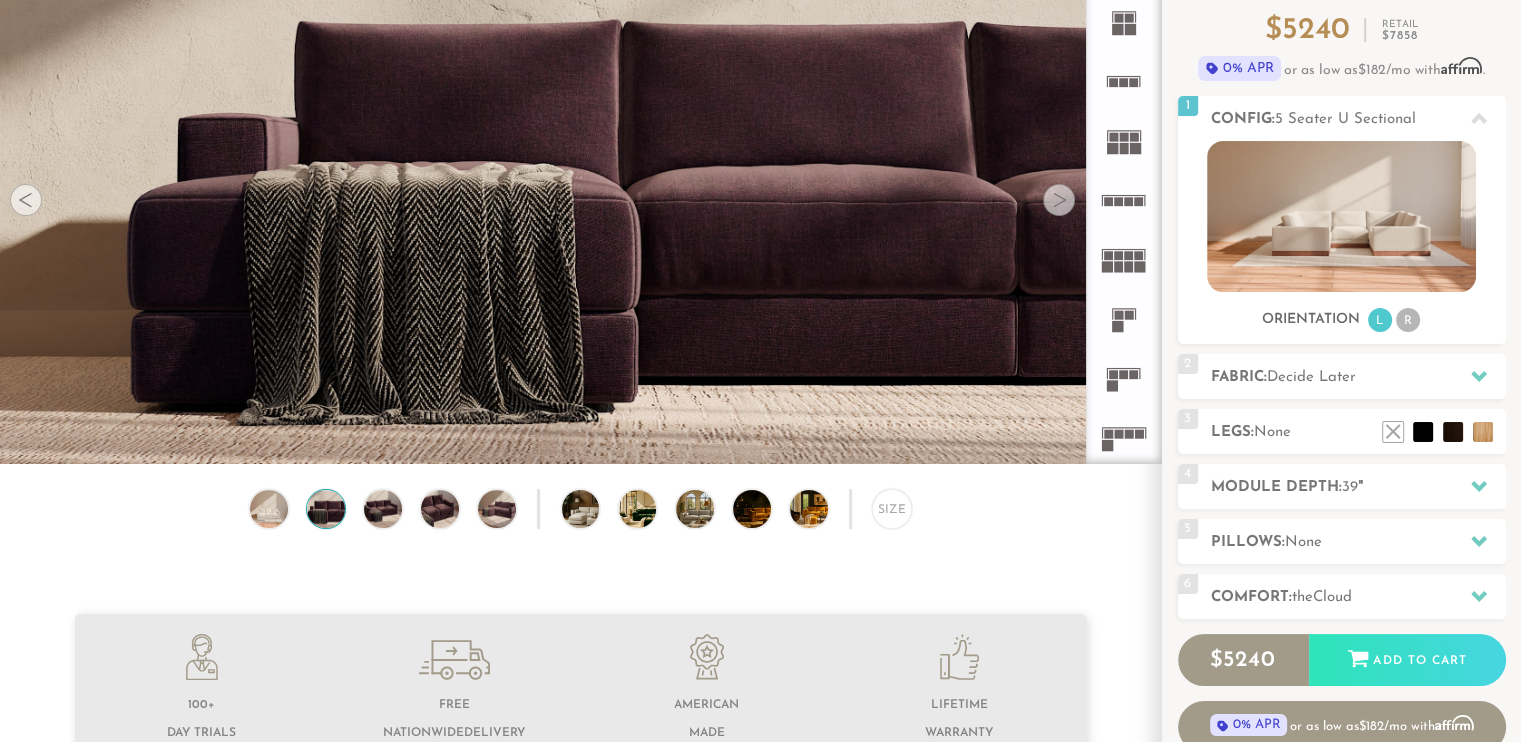 click at bounding box center (1059, 200) 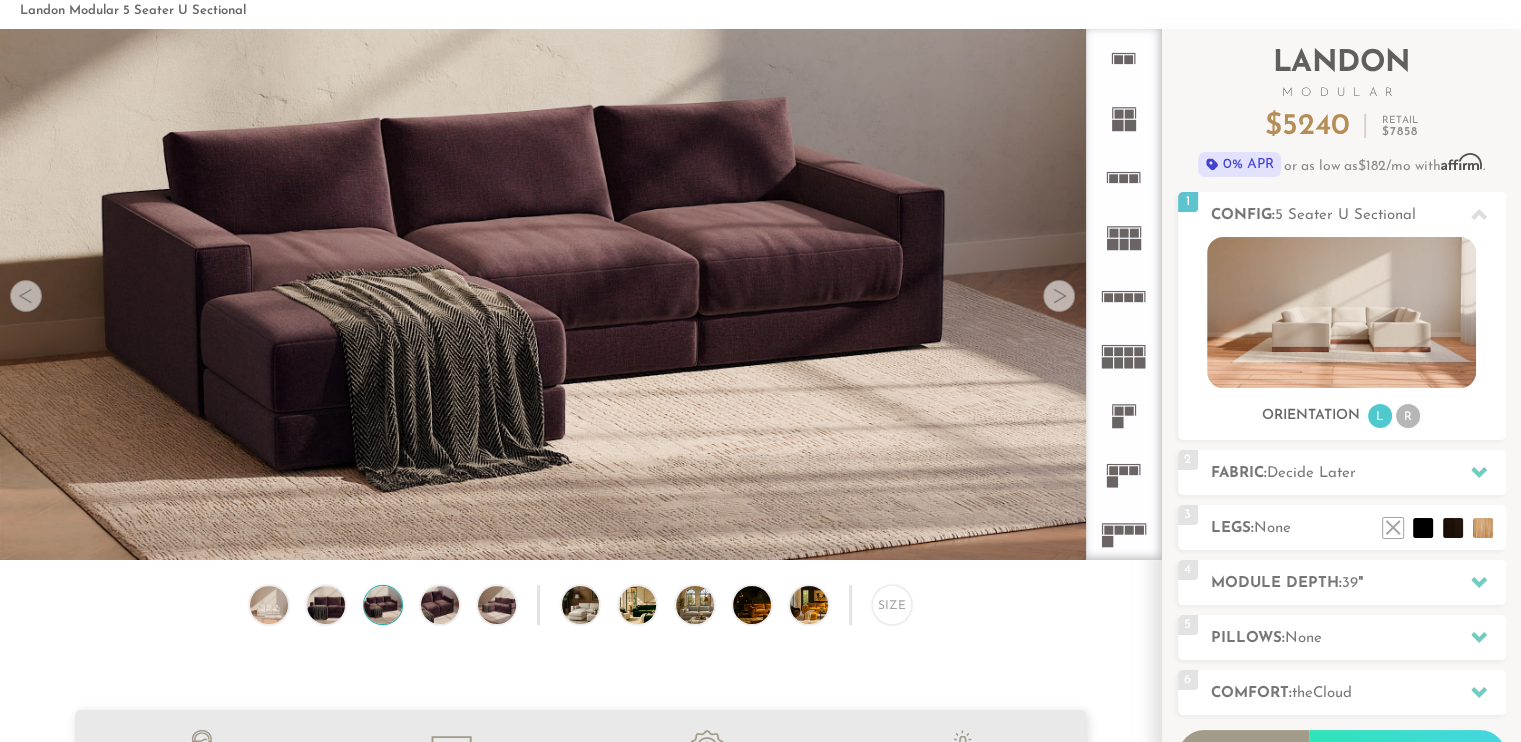 scroll, scrollTop: 68, scrollLeft: 0, axis: vertical 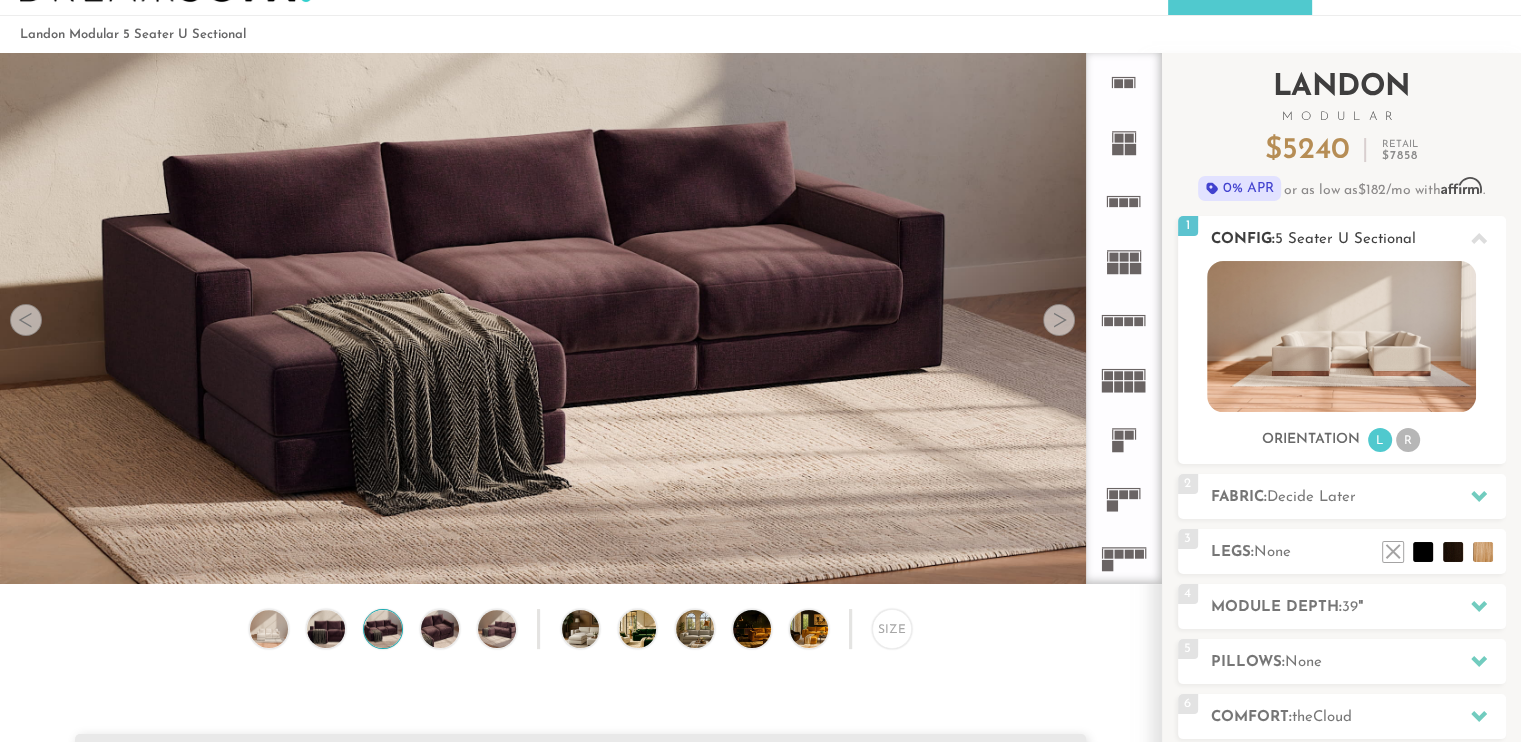click on "R" at bounding box center (1408, 440) 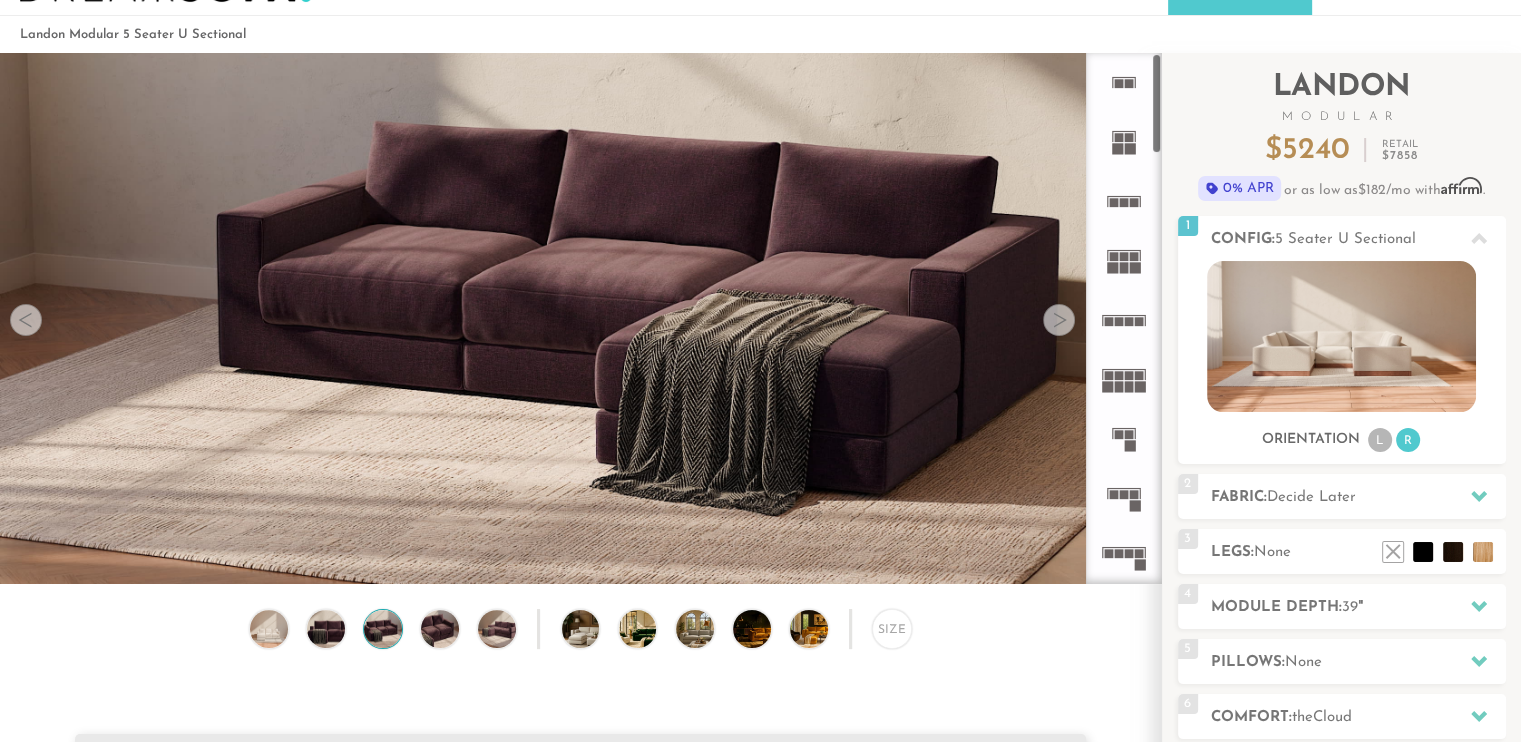 click 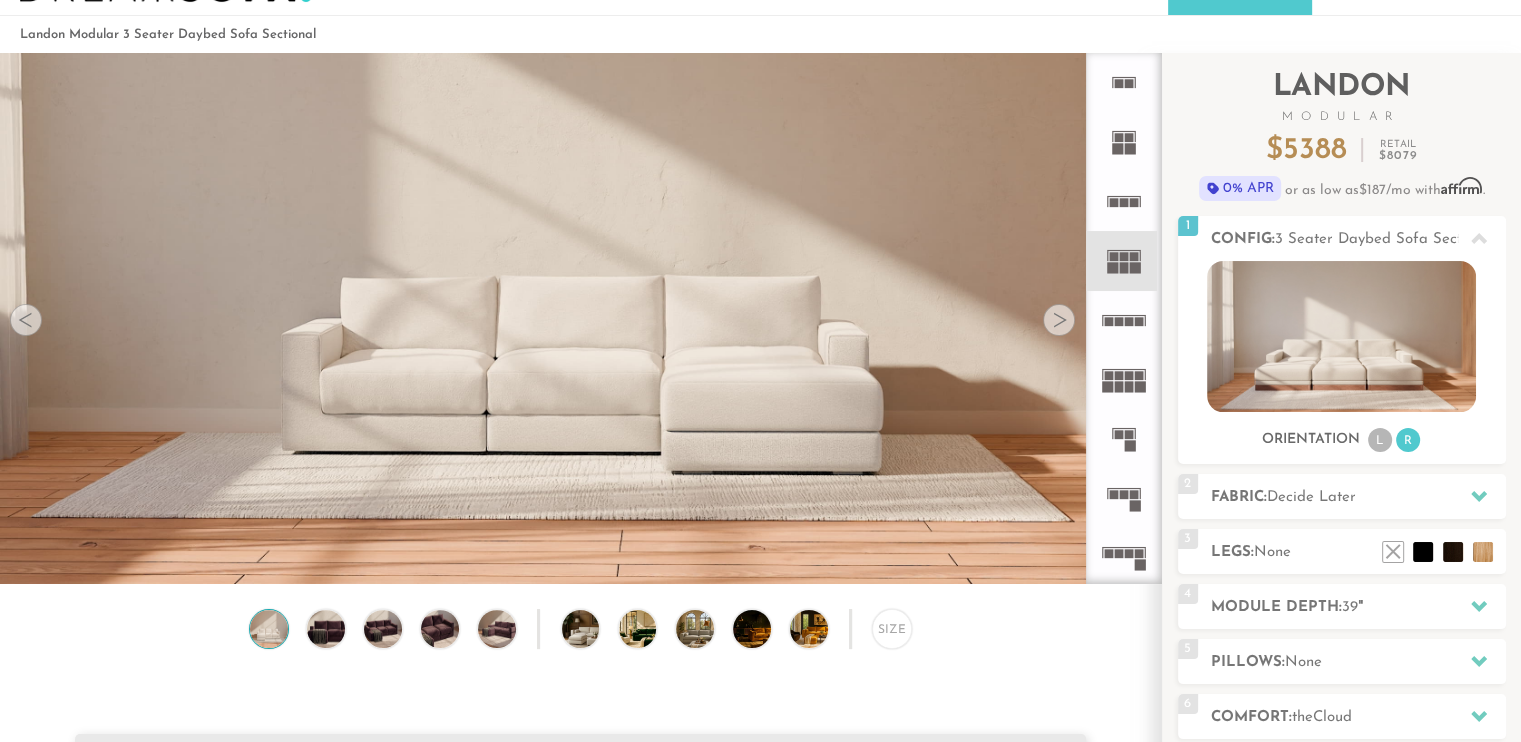 click 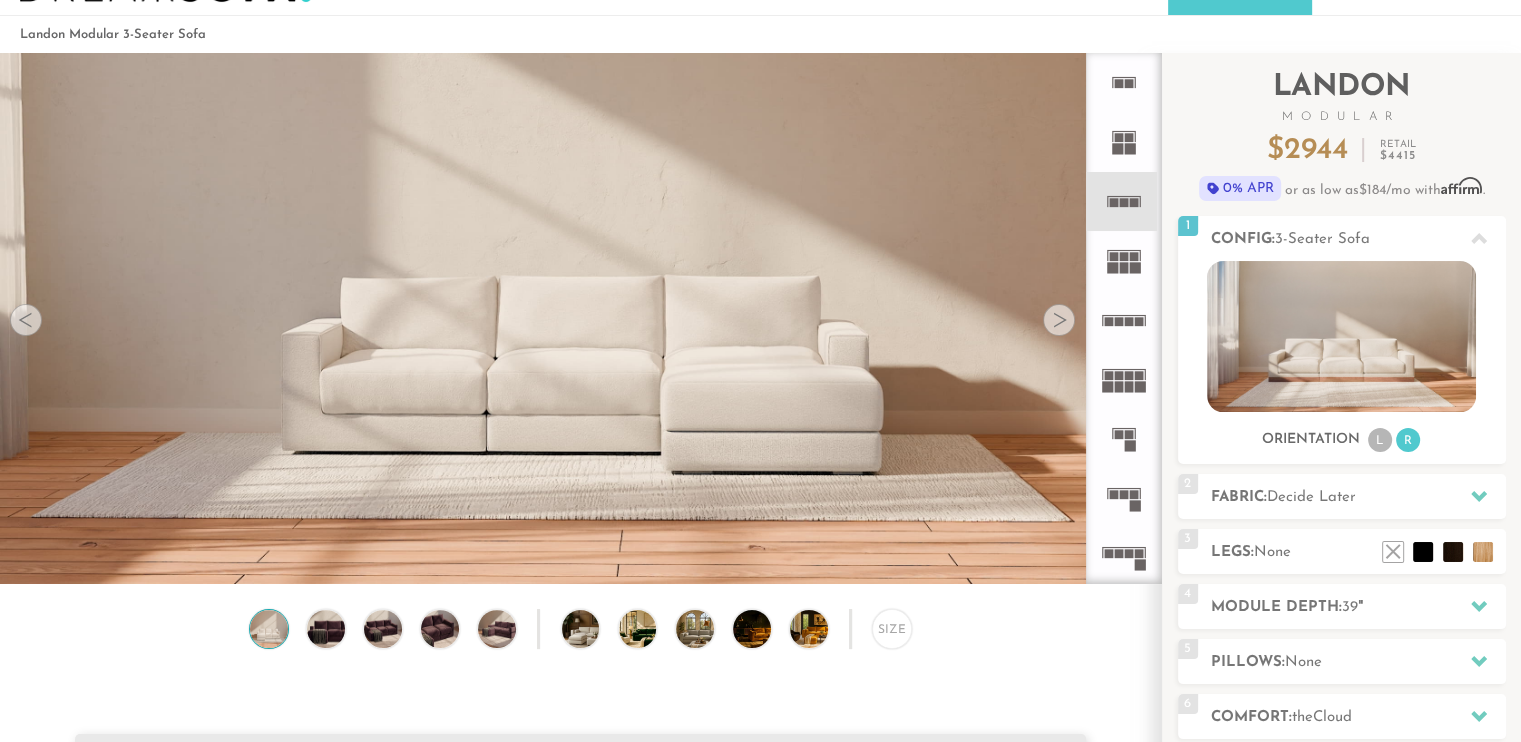 click 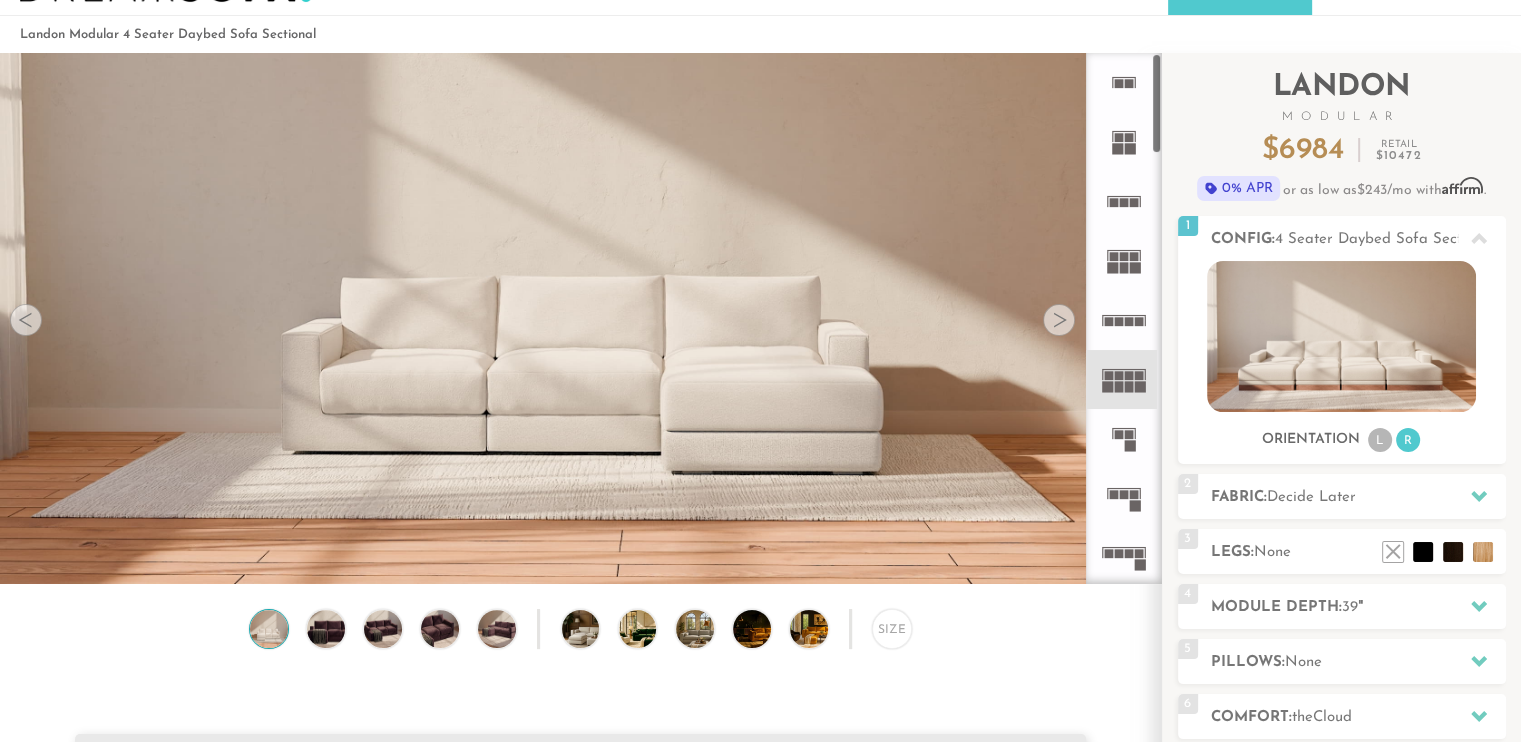 click 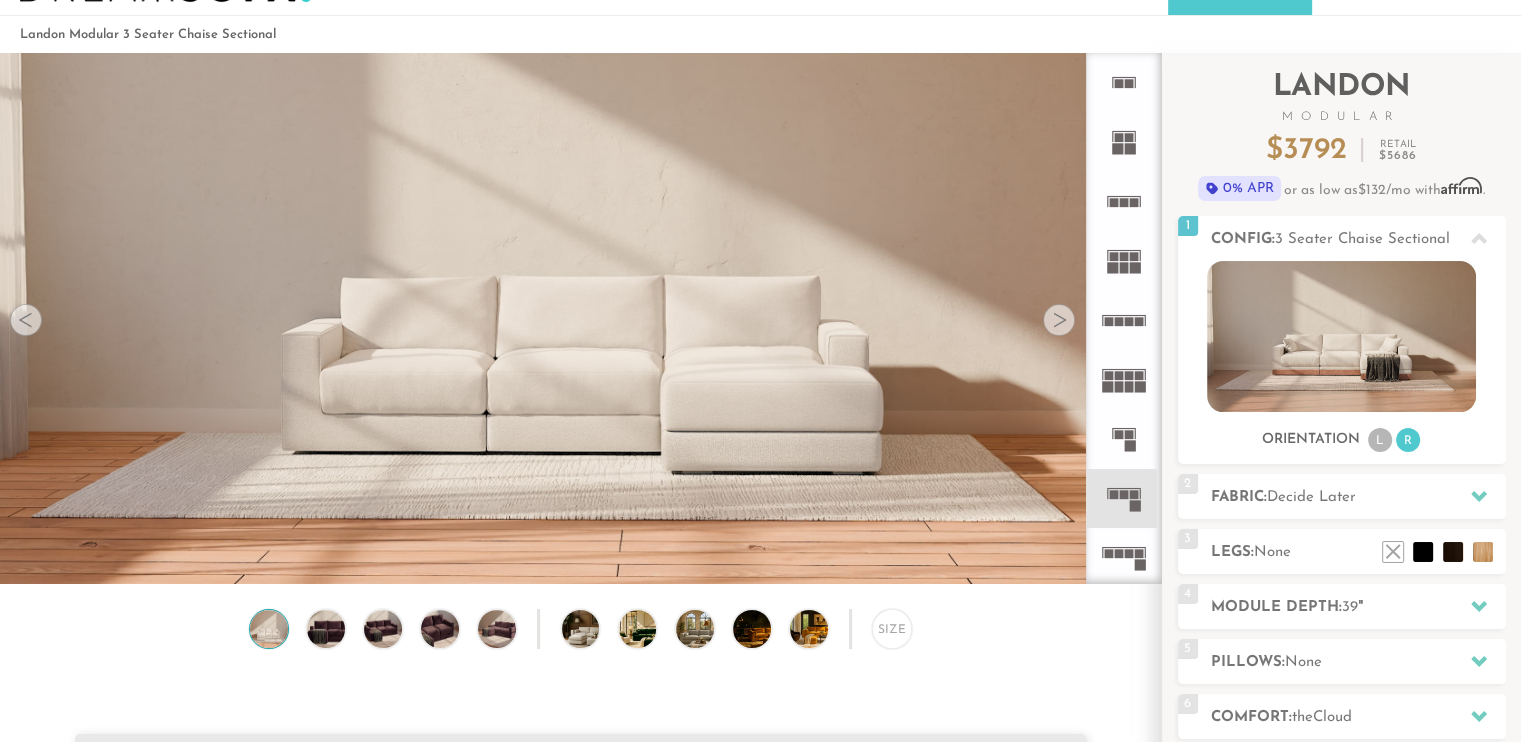 click 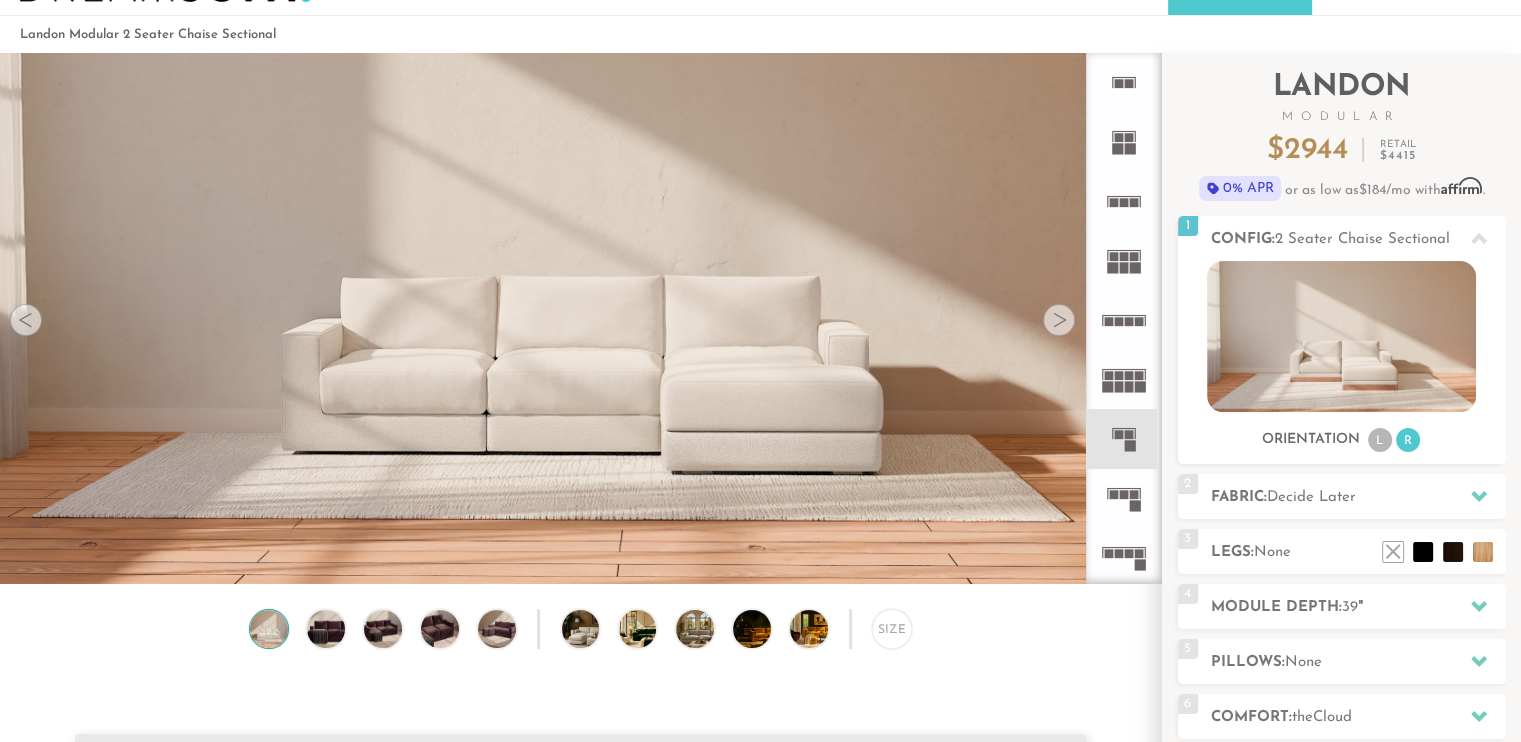 click 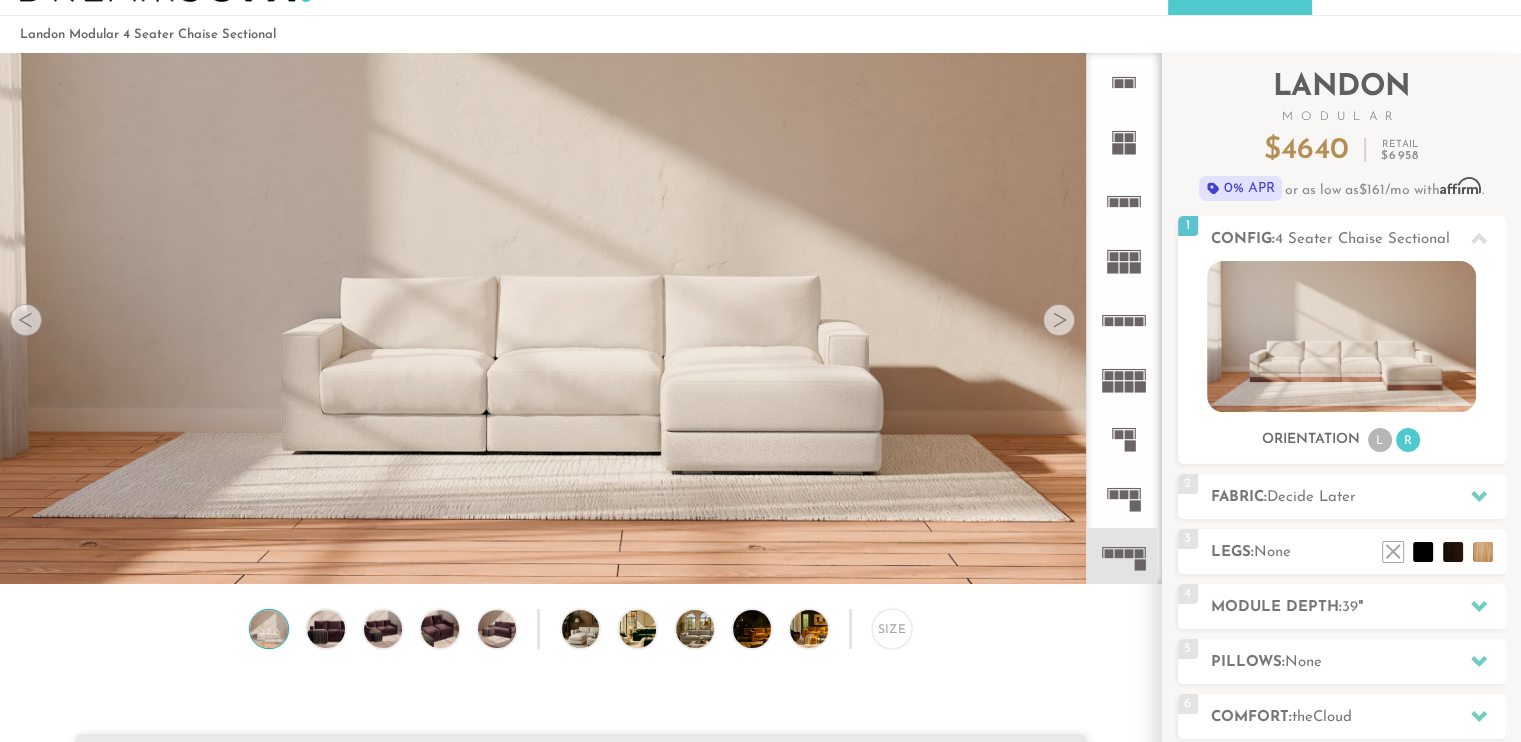 click 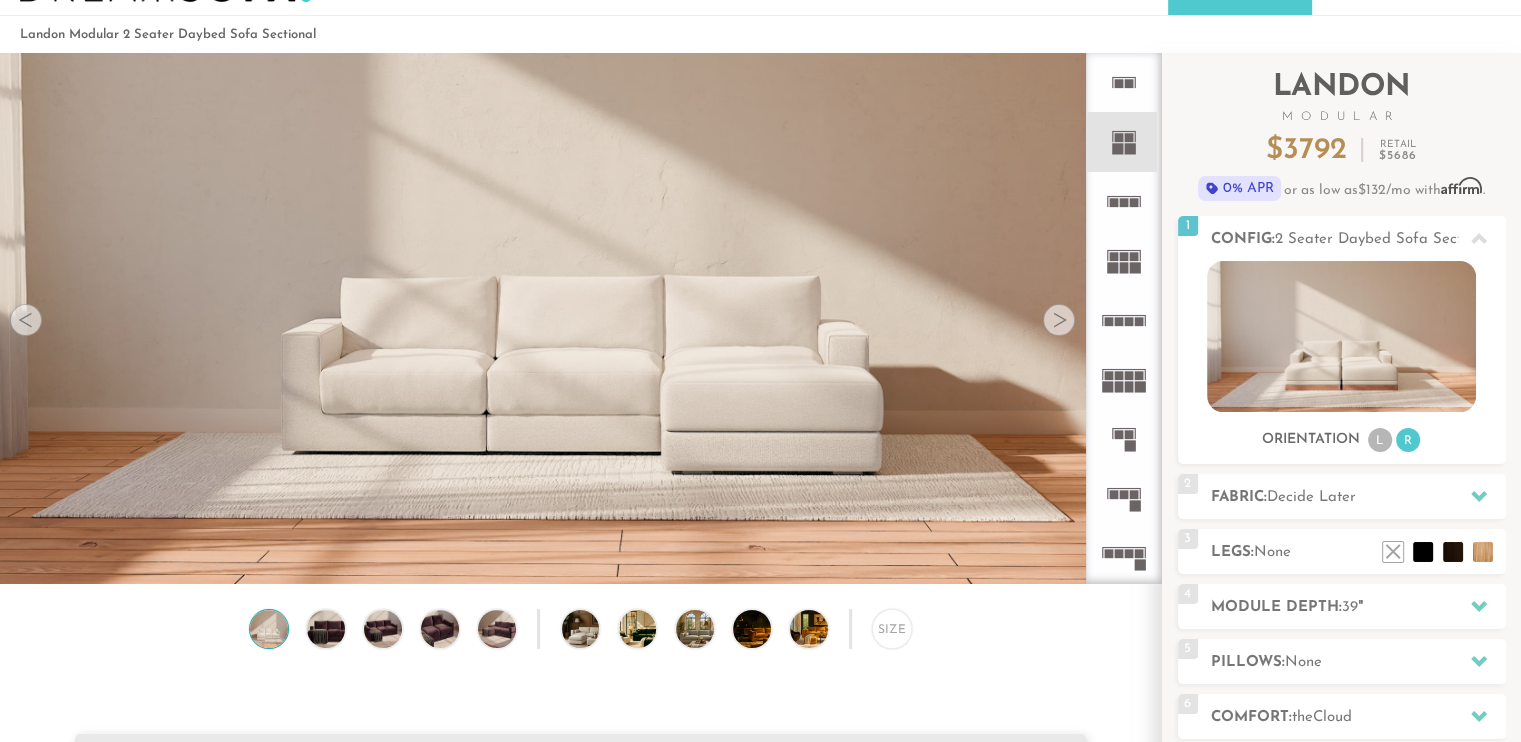 click 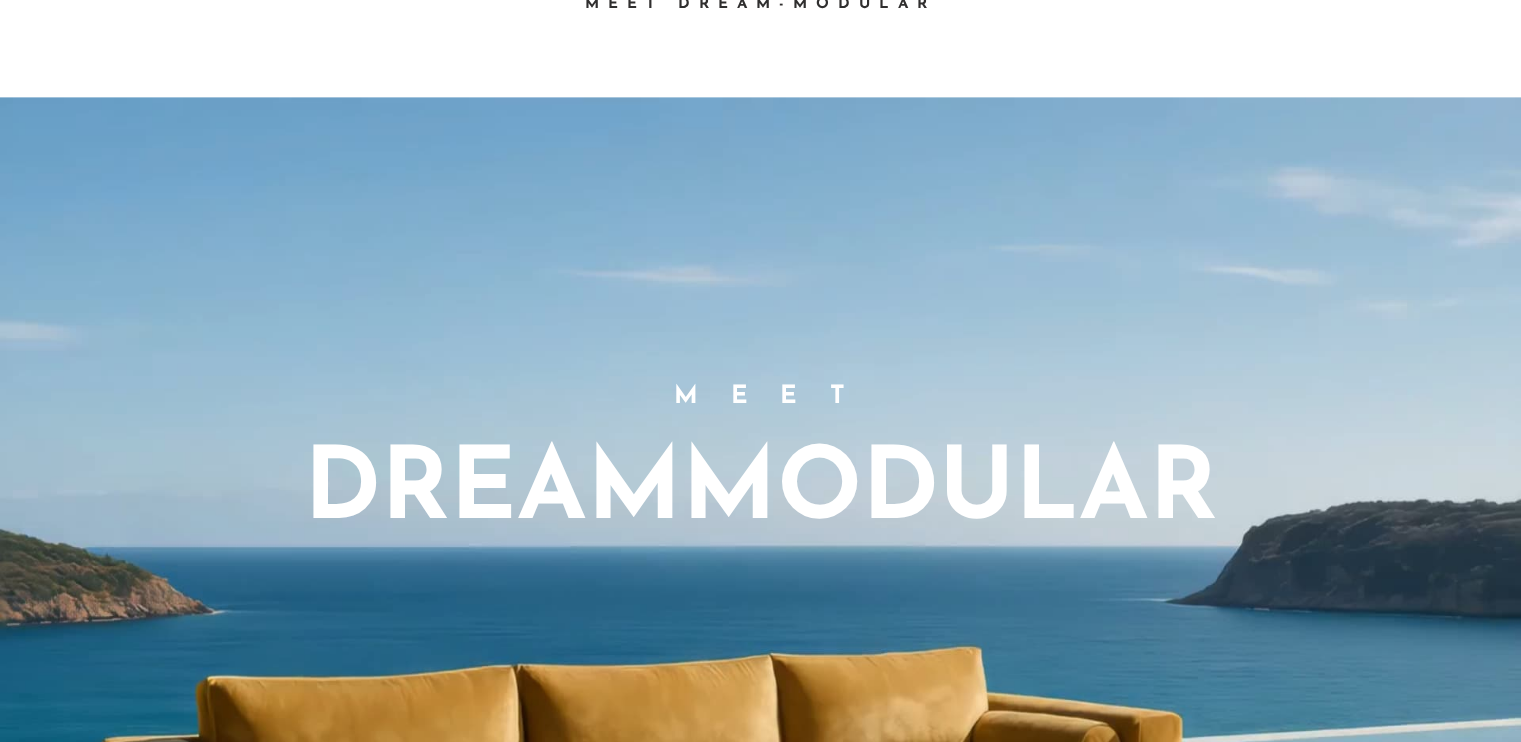 scroll, scrollTop: 0, scrollLeft: 0, axis: both 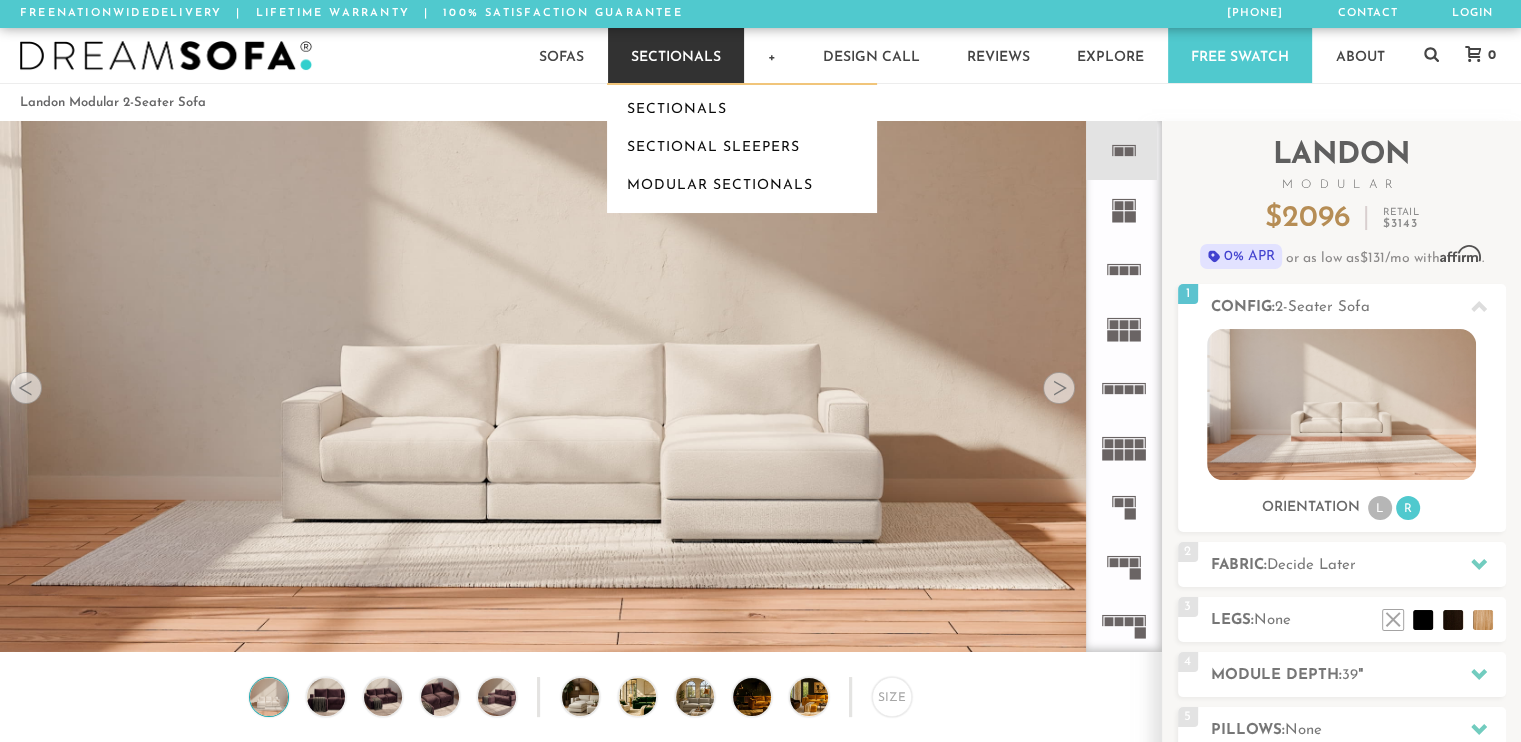 click on "Sectionals" at bounding box center (676, 55) 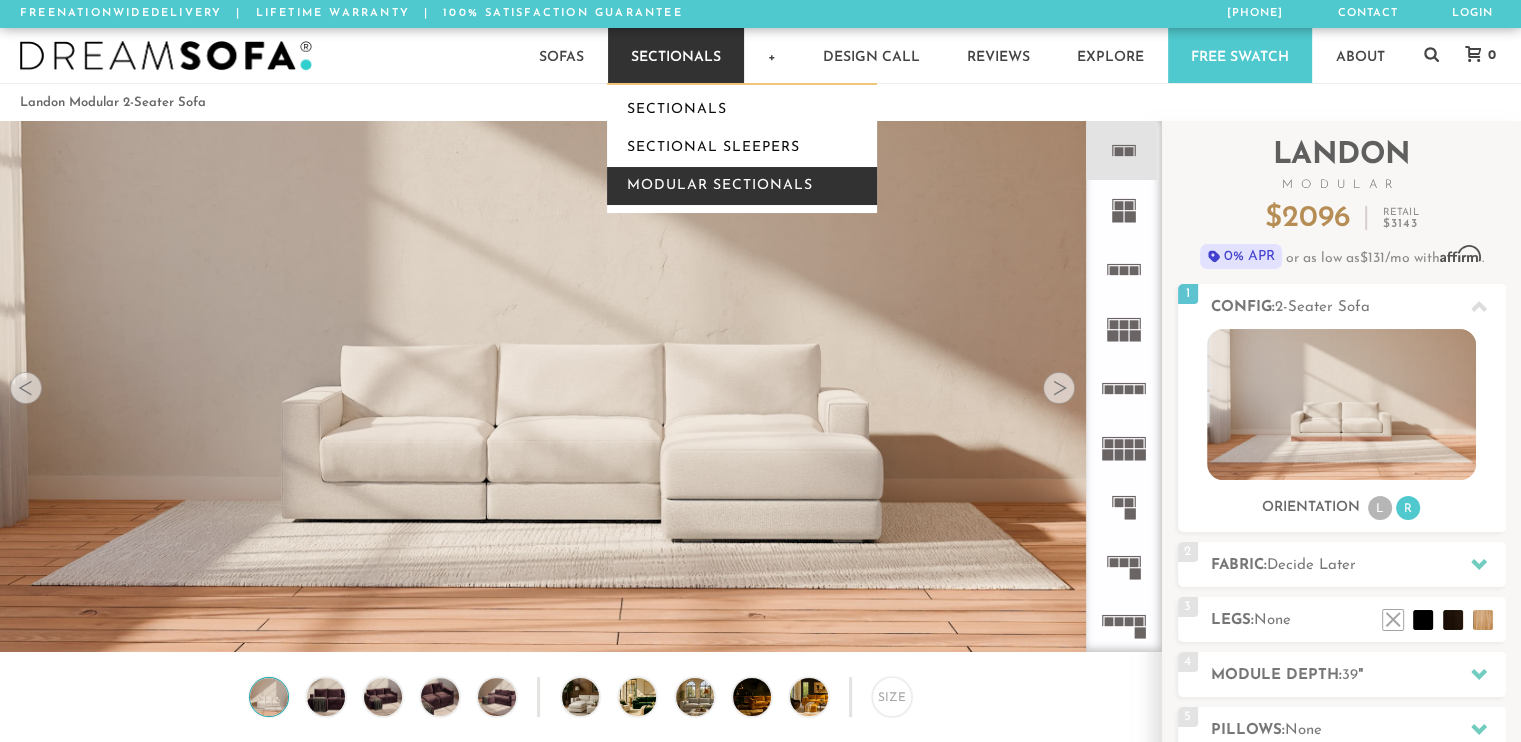 click on "Modular Sectionals" at bounding box center (742, 186) 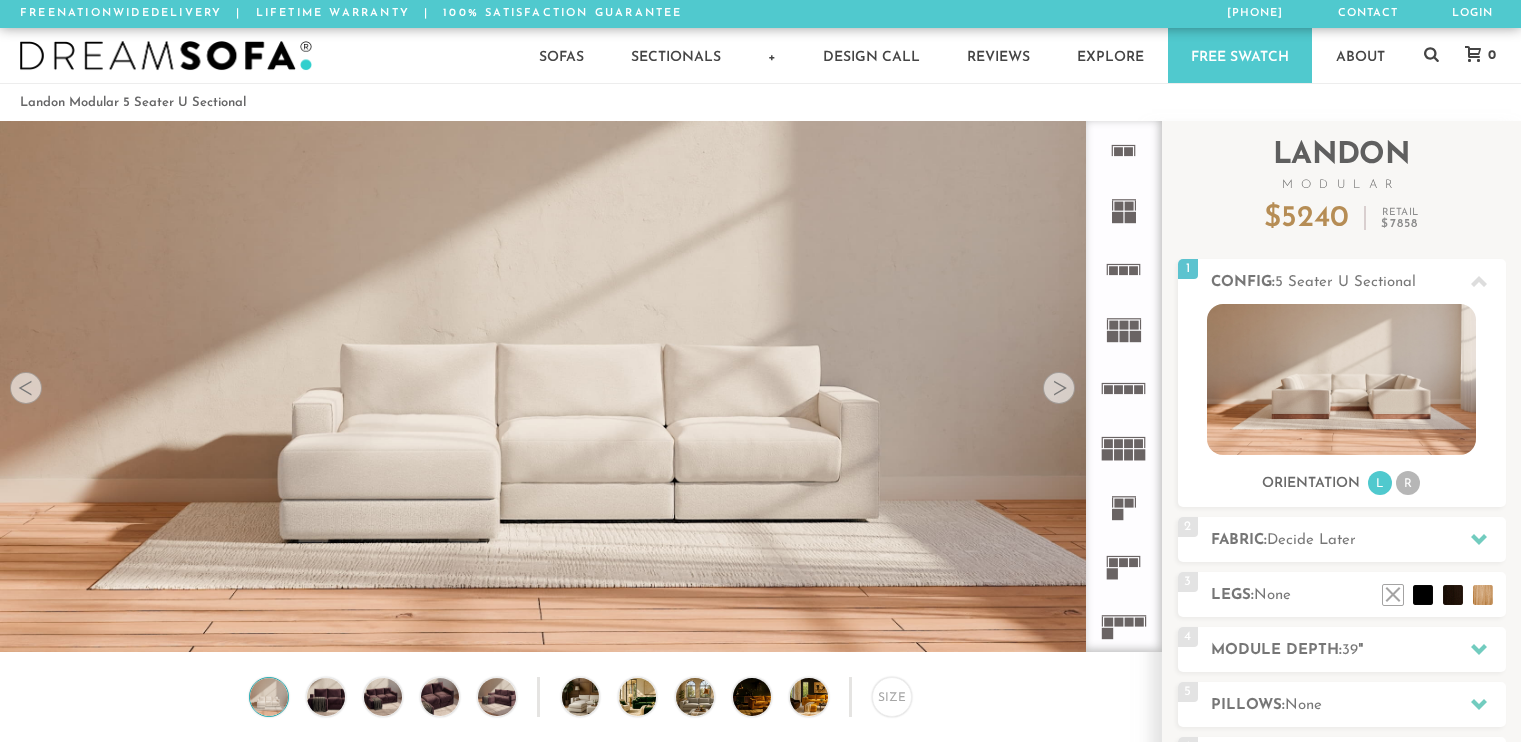scroll, scrollTop: 0, scrollLeft: 0, axis: both 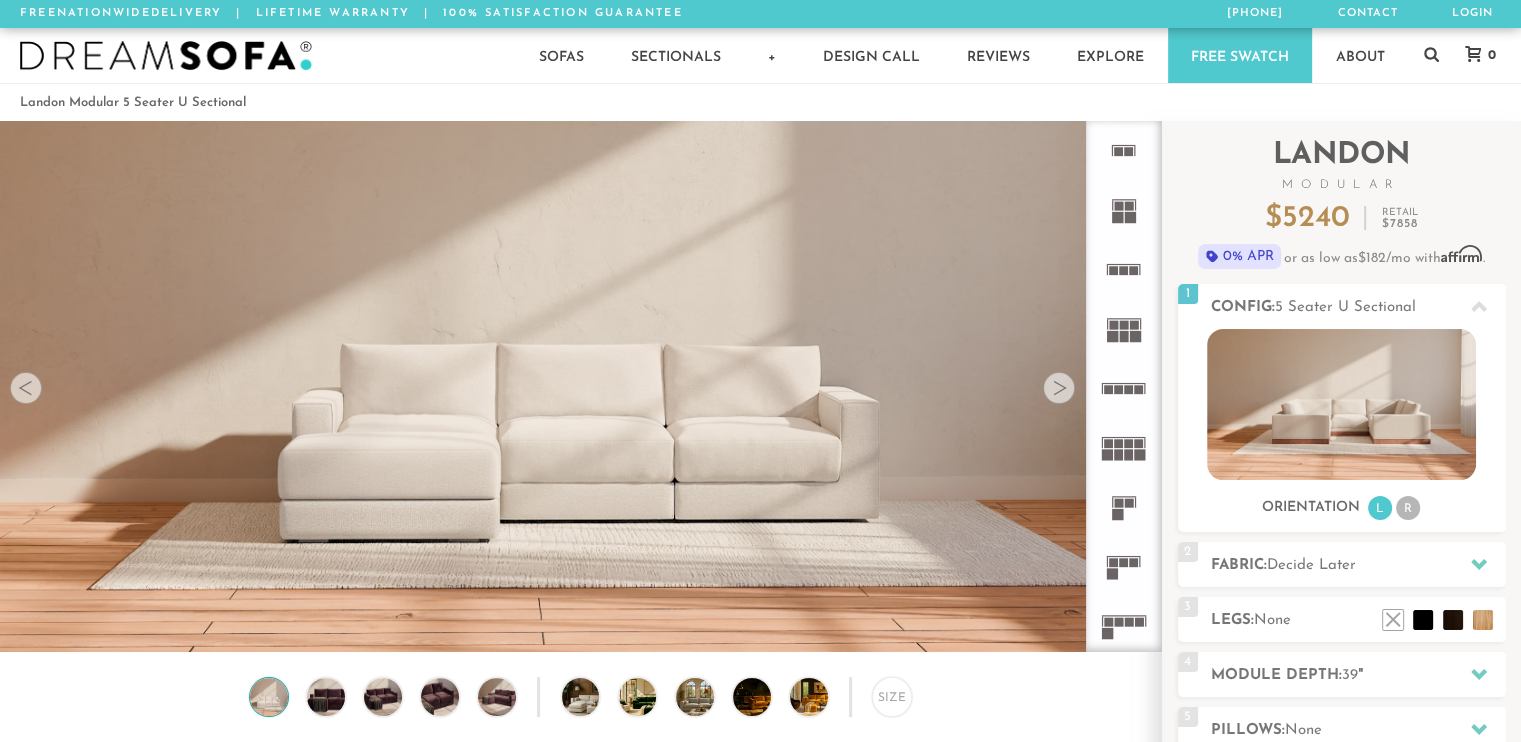click at bounding box center [26, 388] 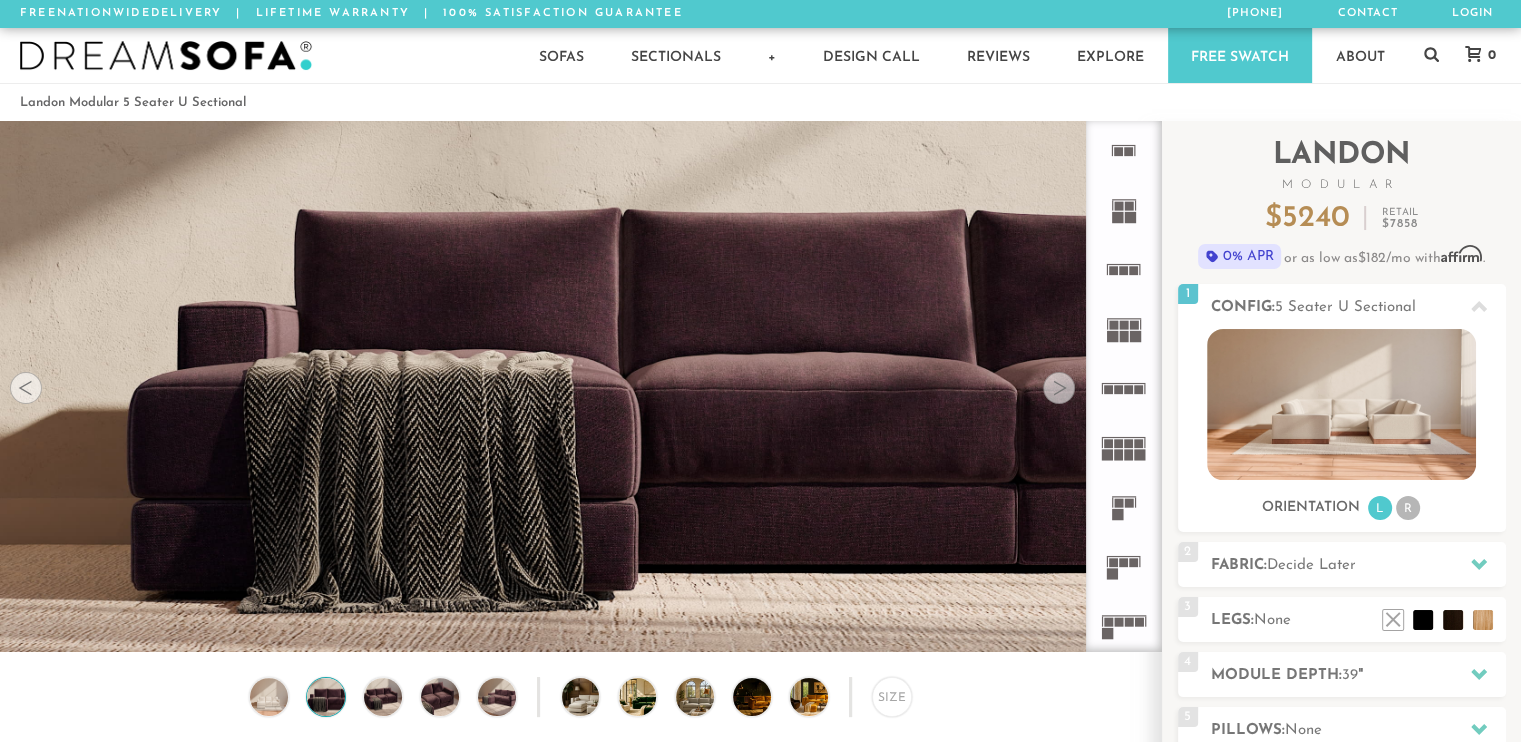 click at bounding box center (1059, 388) 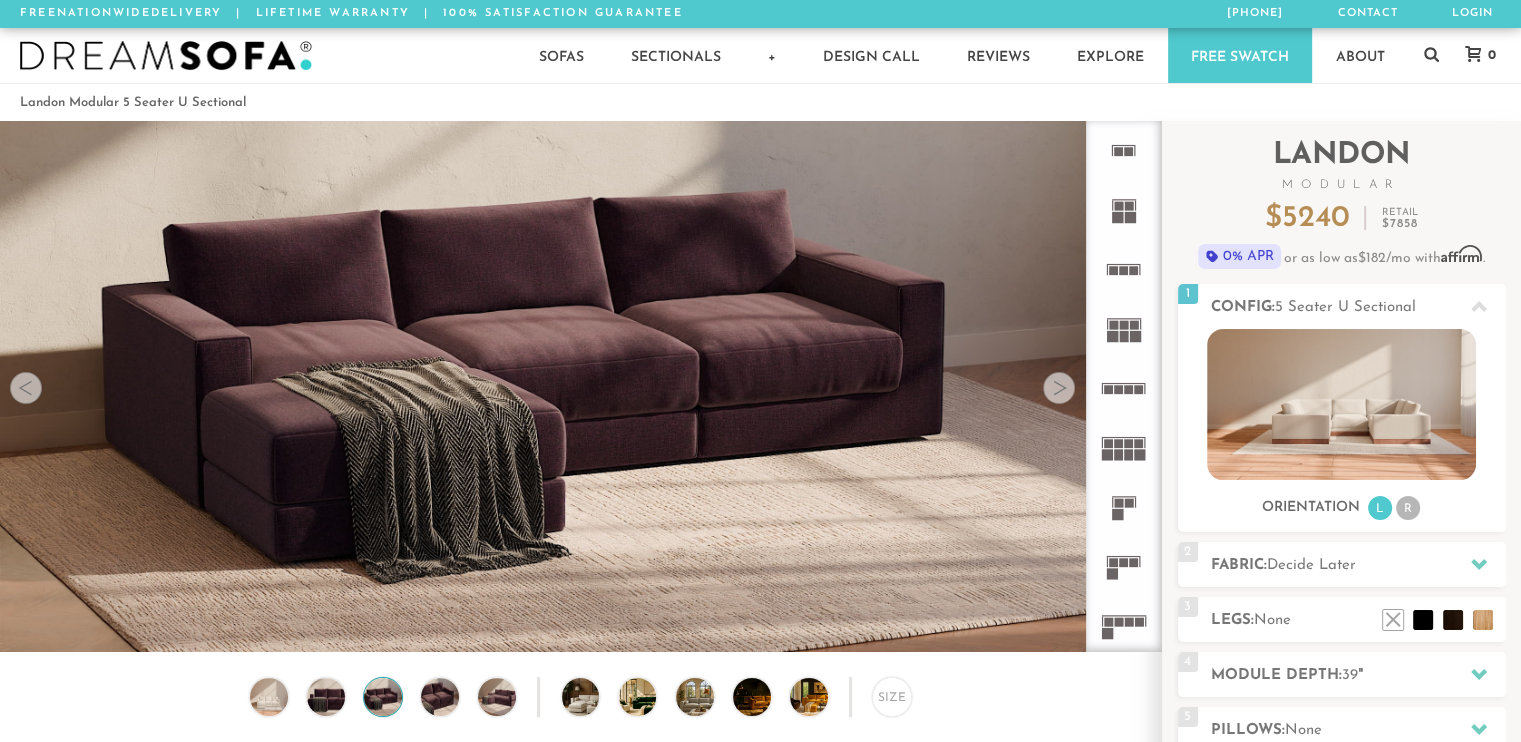 click at bounding box center (1059, 388) 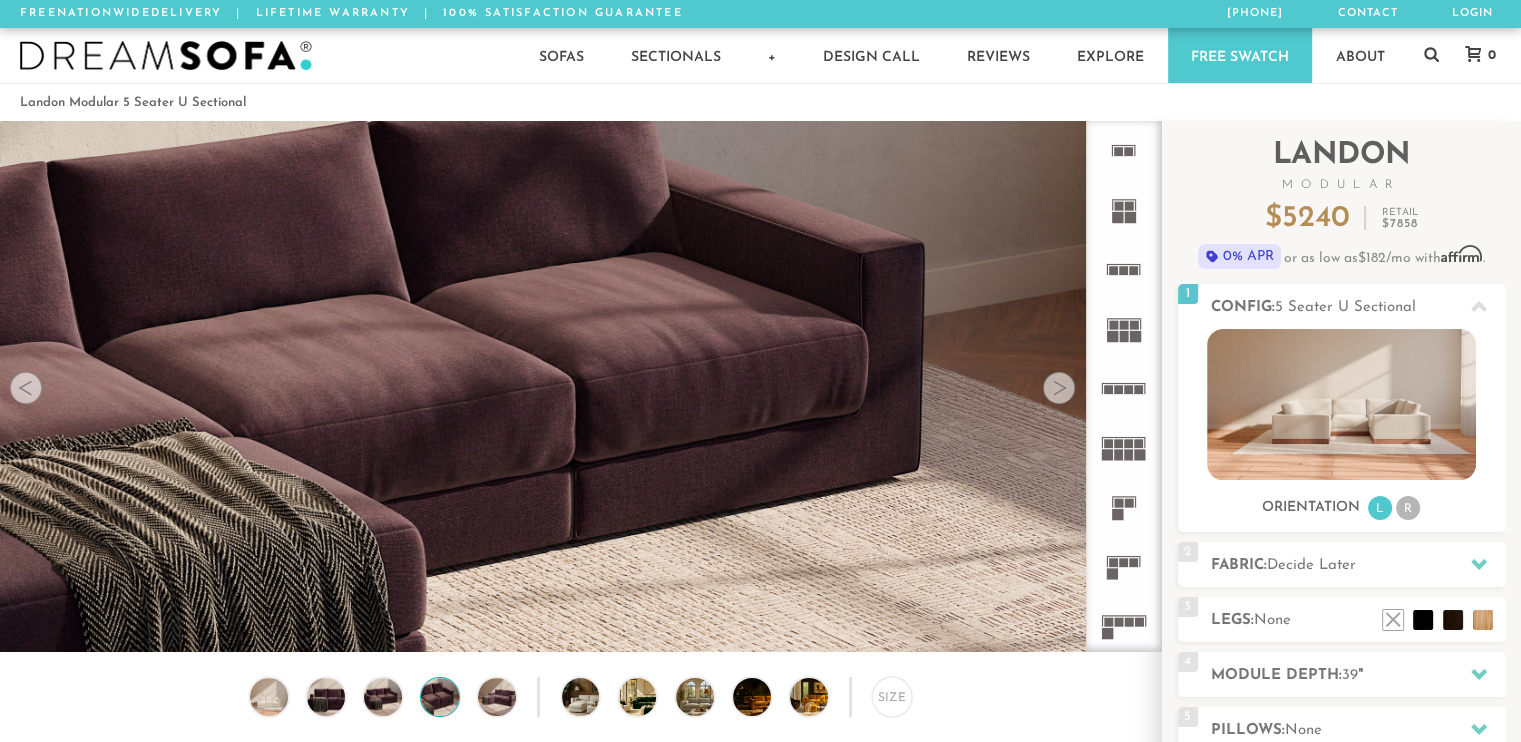 click at bounding box center [1059, 388] 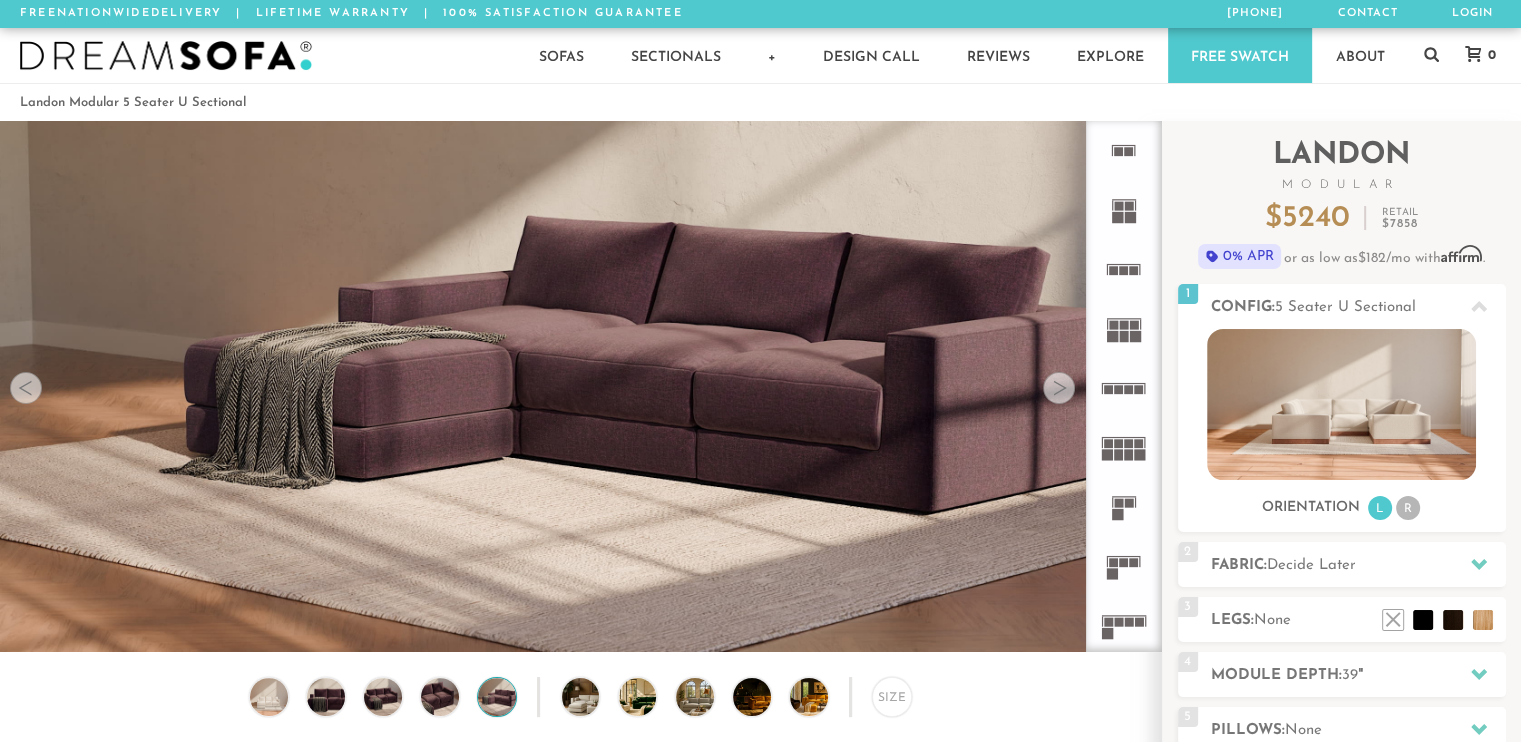 click at bounding box center [1059, 388] 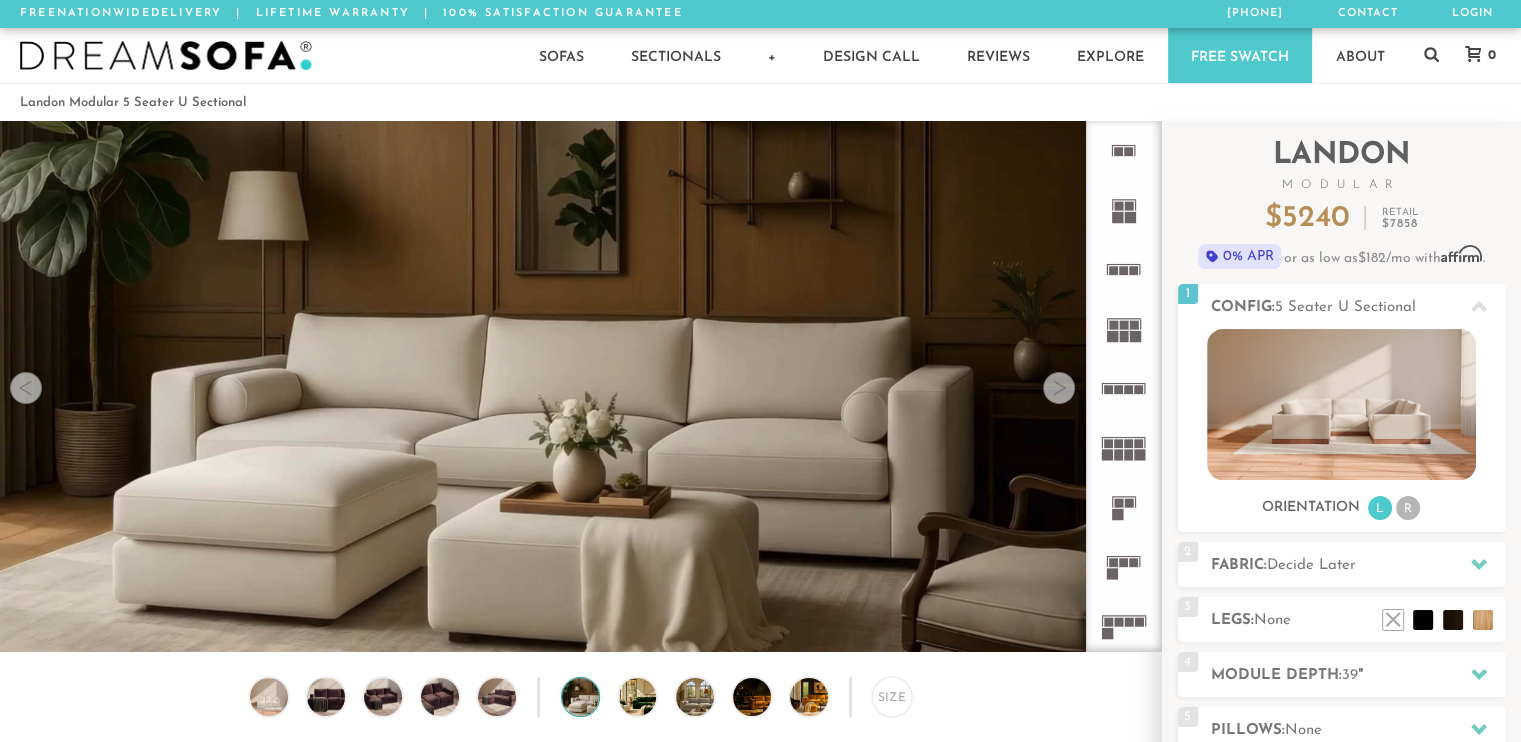 click at bounding box center [1059, 388] 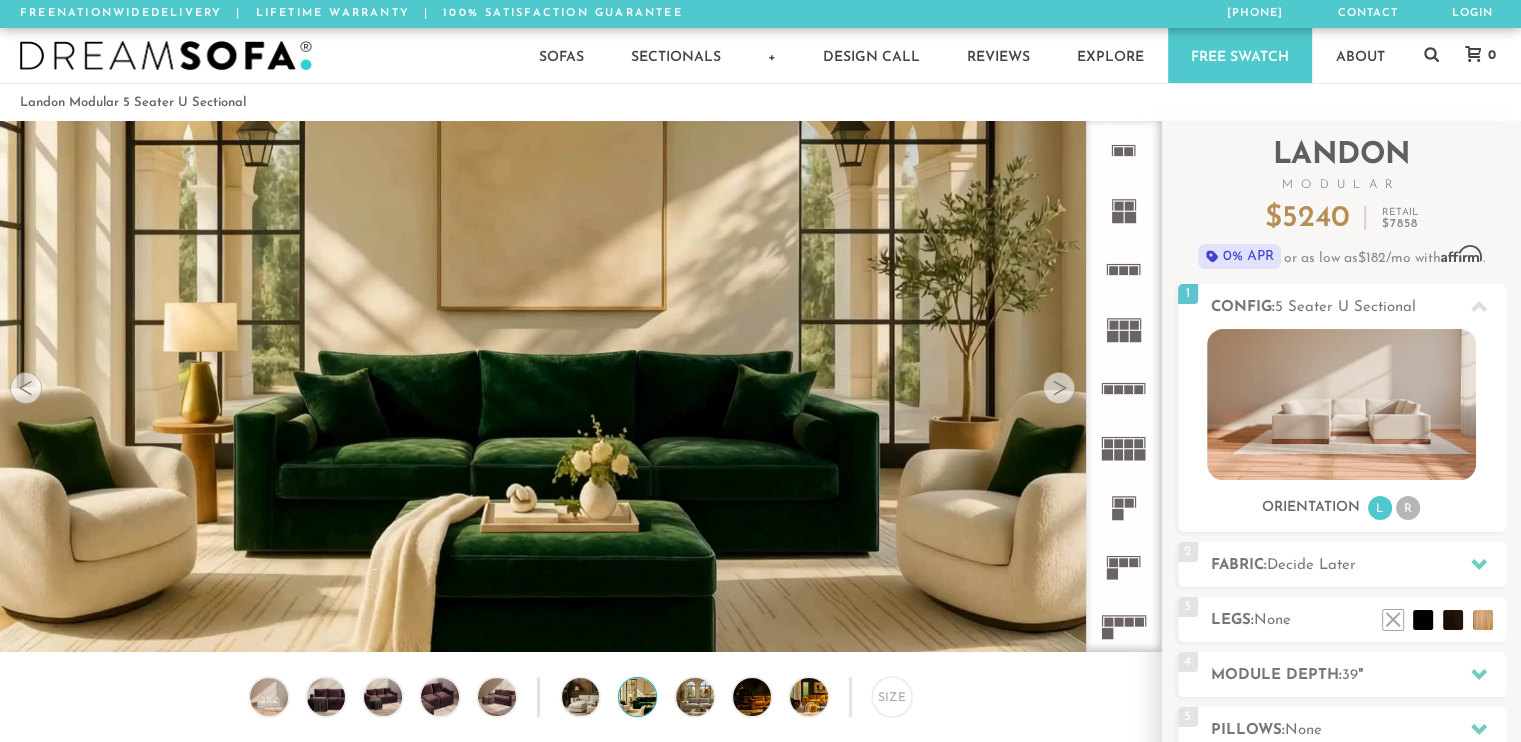 click at bounding box center (1059, 388) 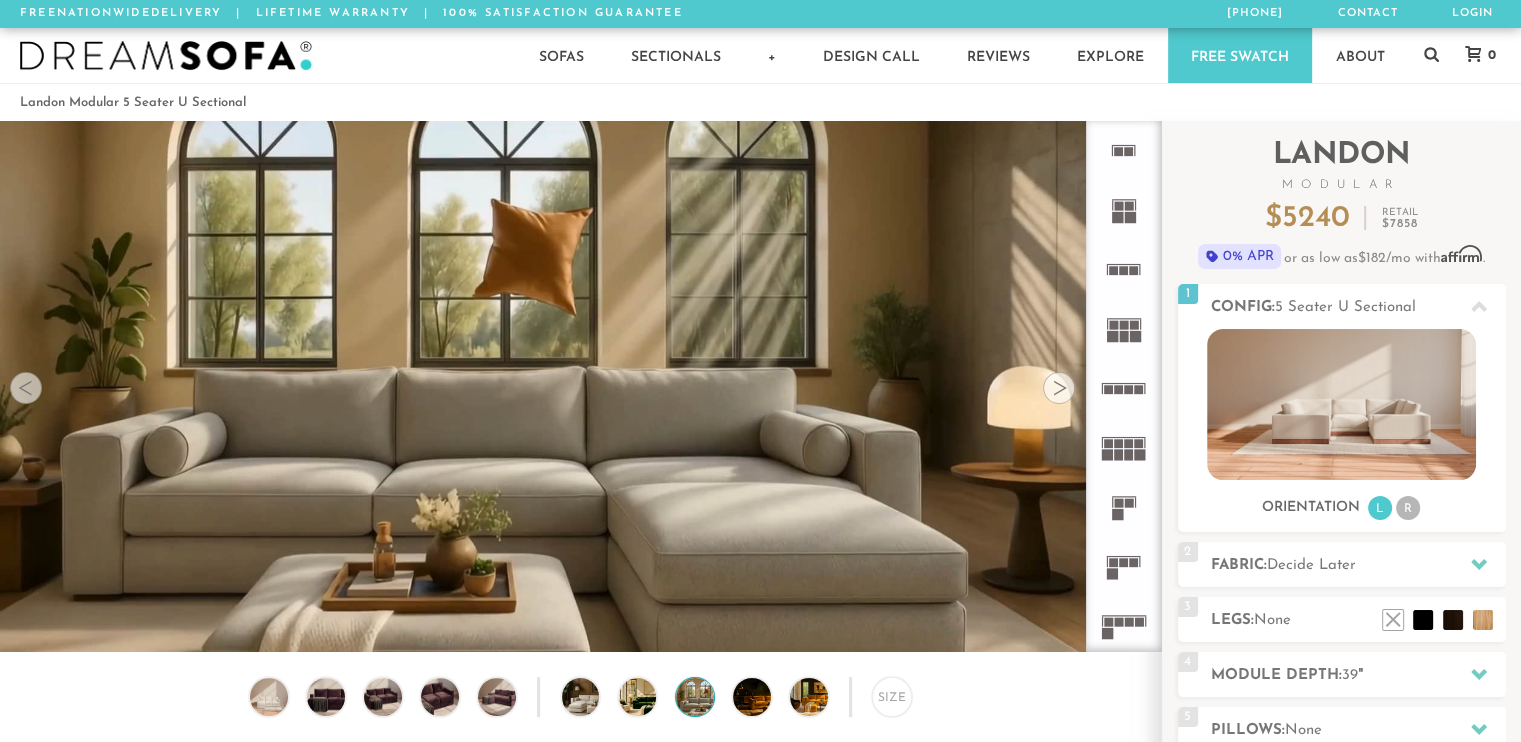 click at bounding box center [1059, 388] 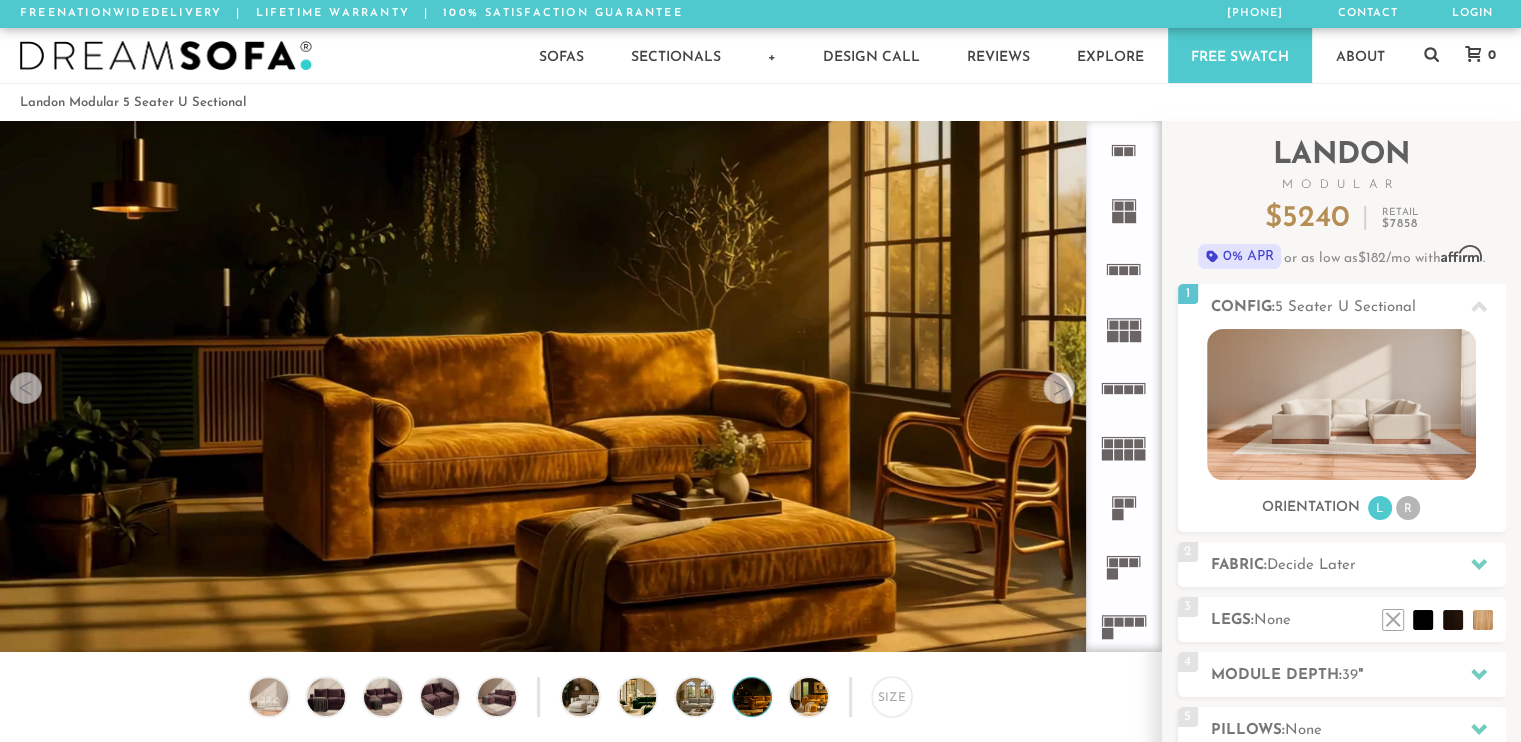 click at bounding box center [1059, 388] 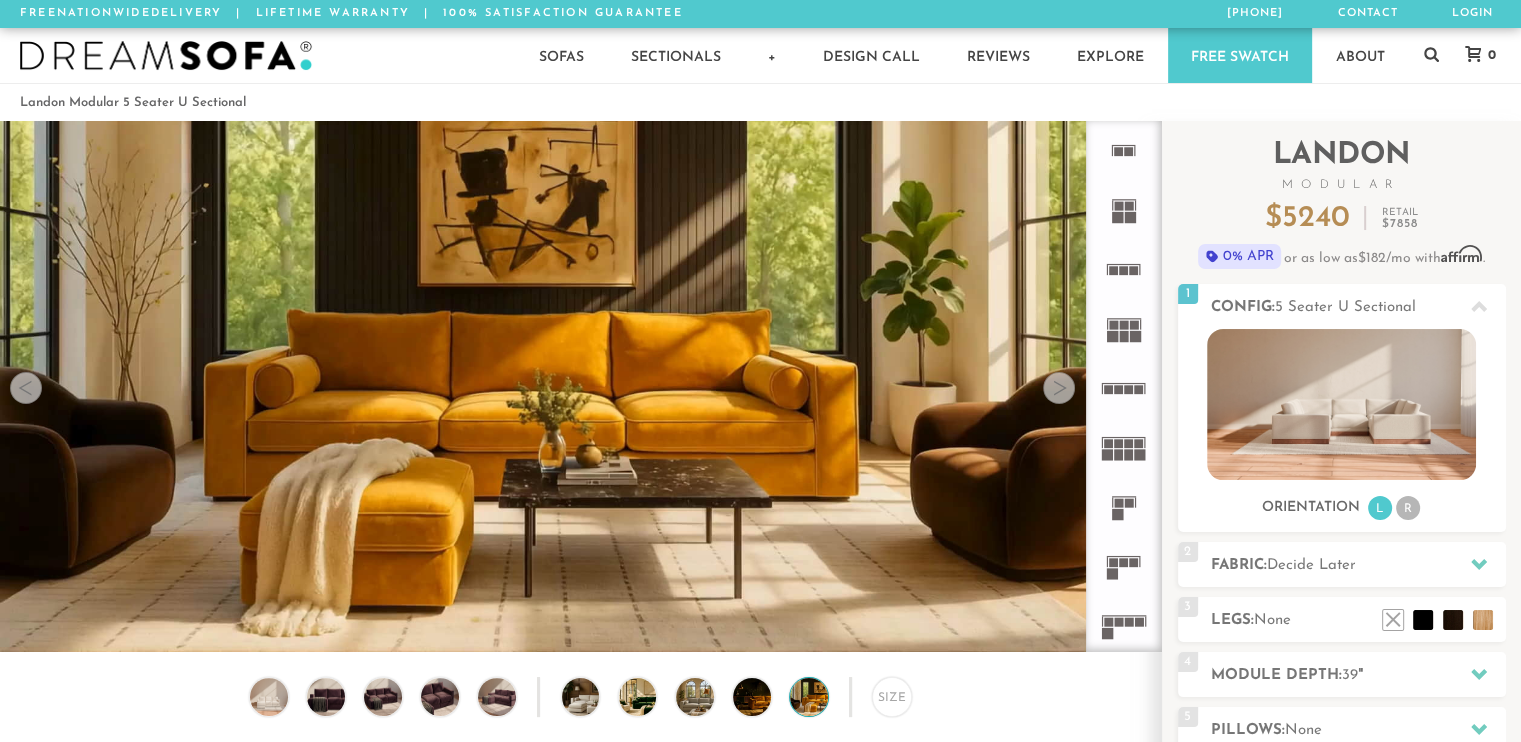 click at bounding box center (1059, 388) 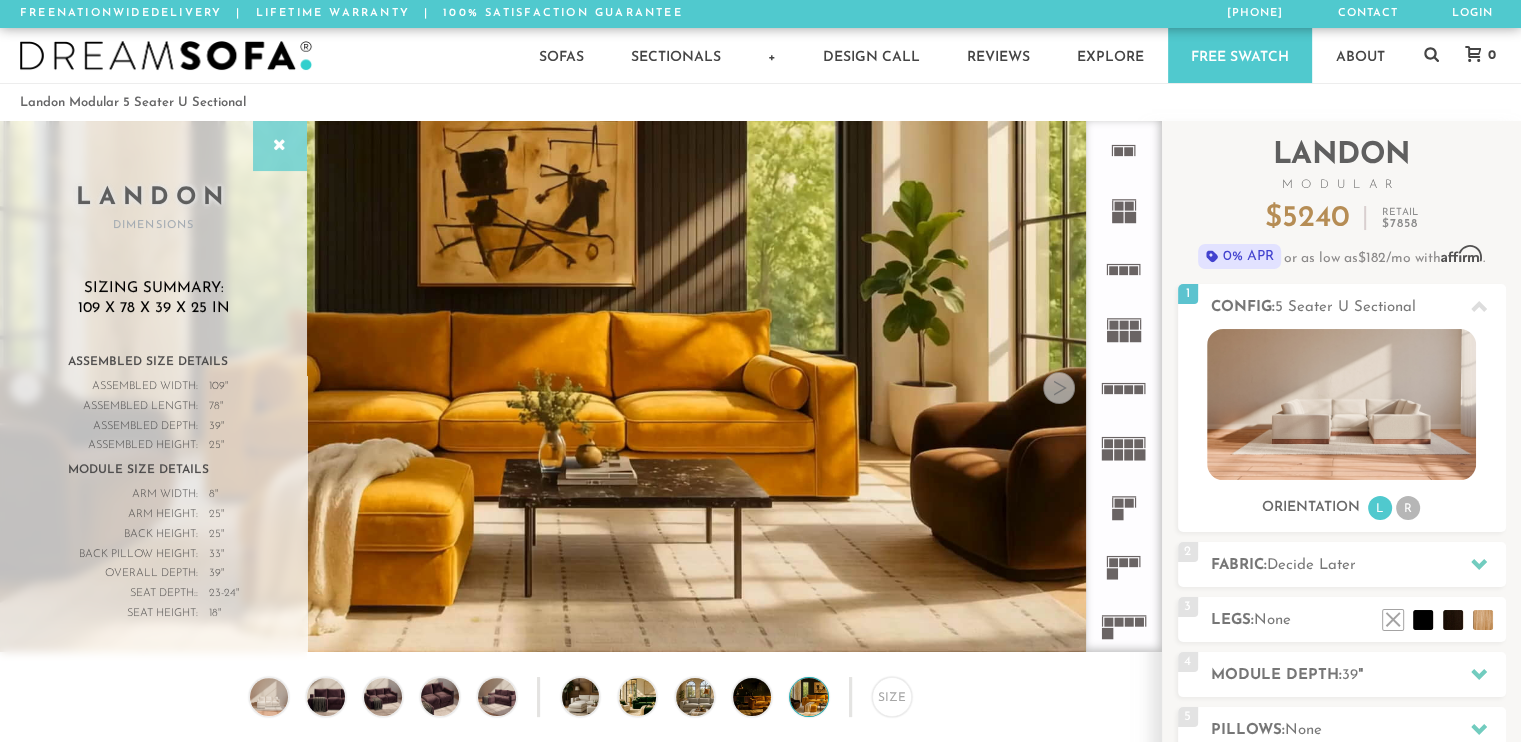 click at bounding box center [280, 146] 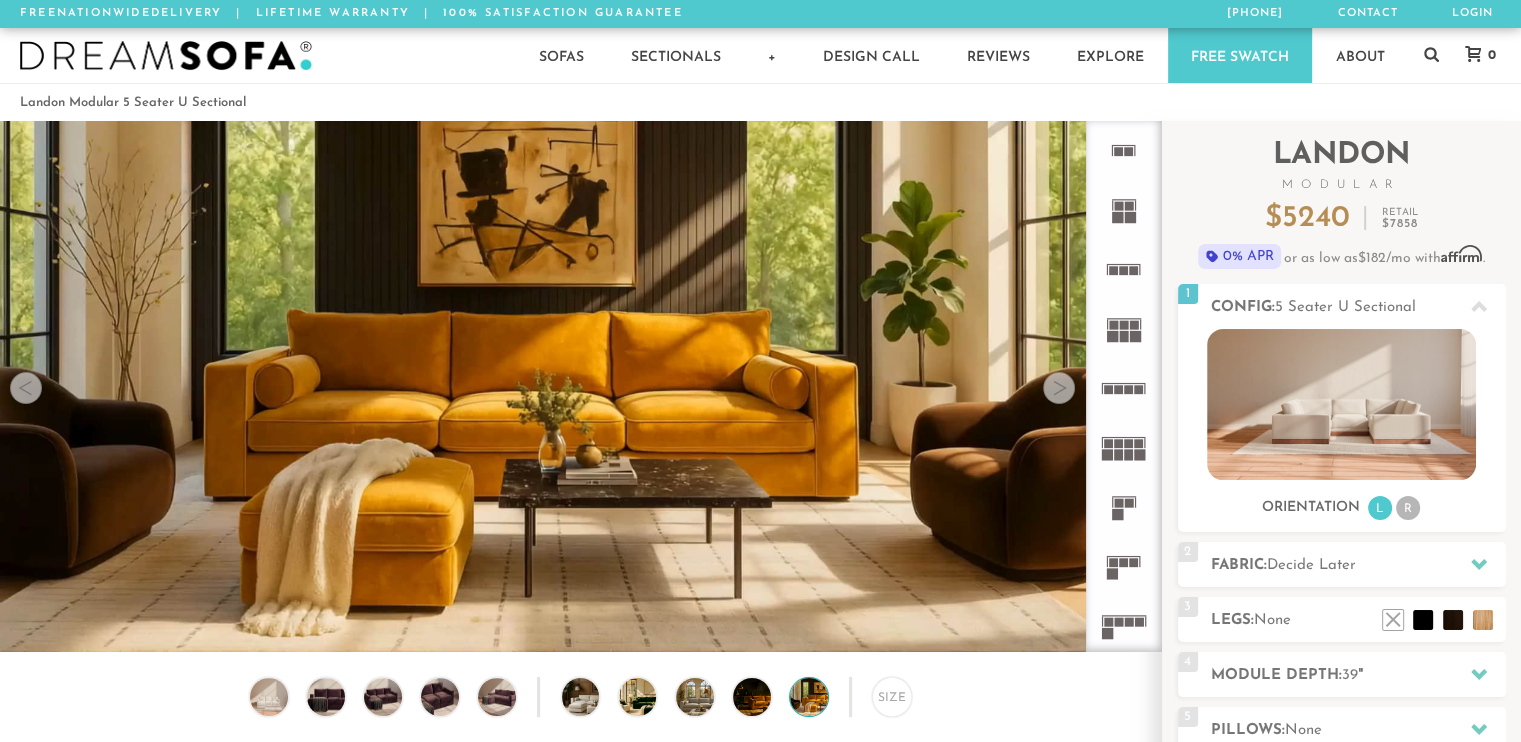 click at bounding box center (1059, 388) 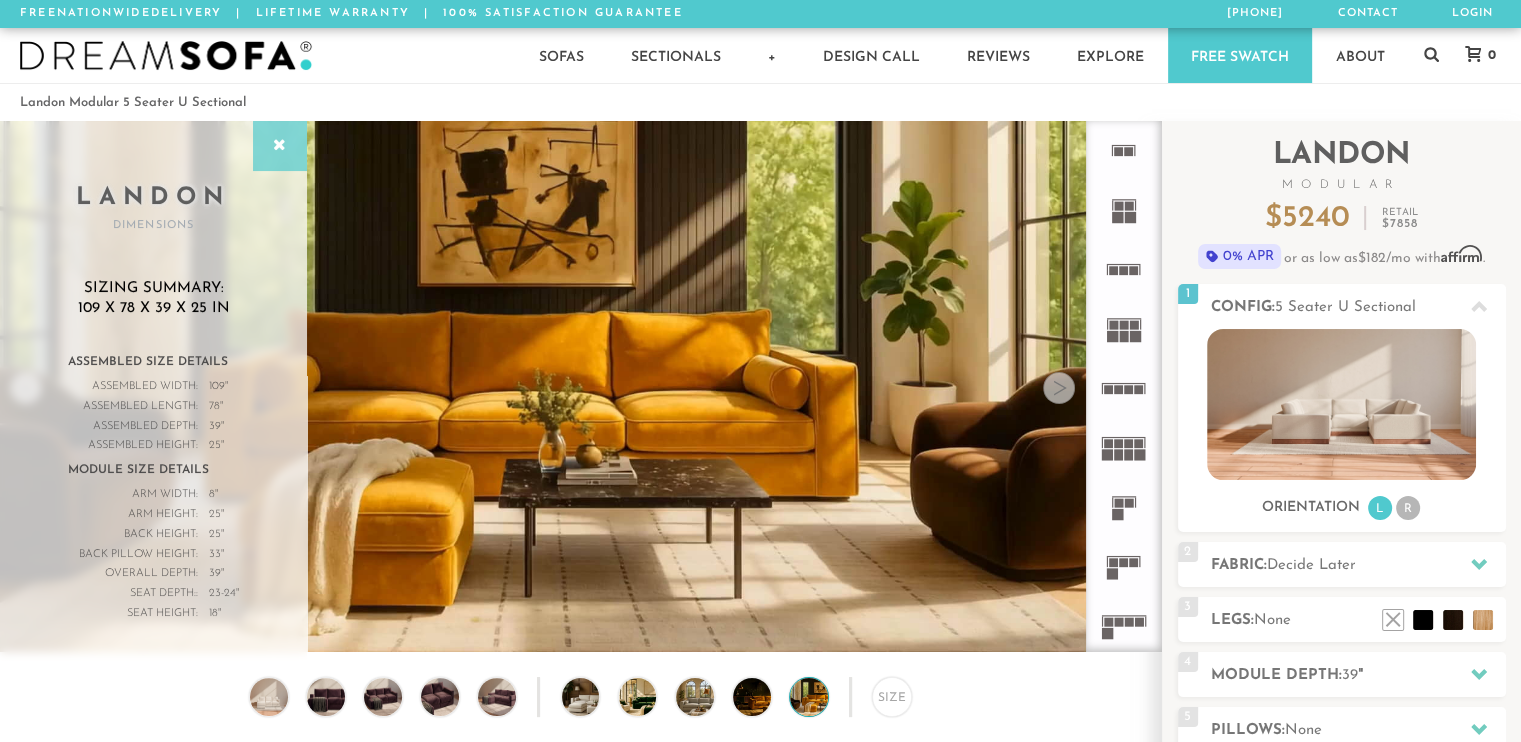 click at bounding box center (280, 146) 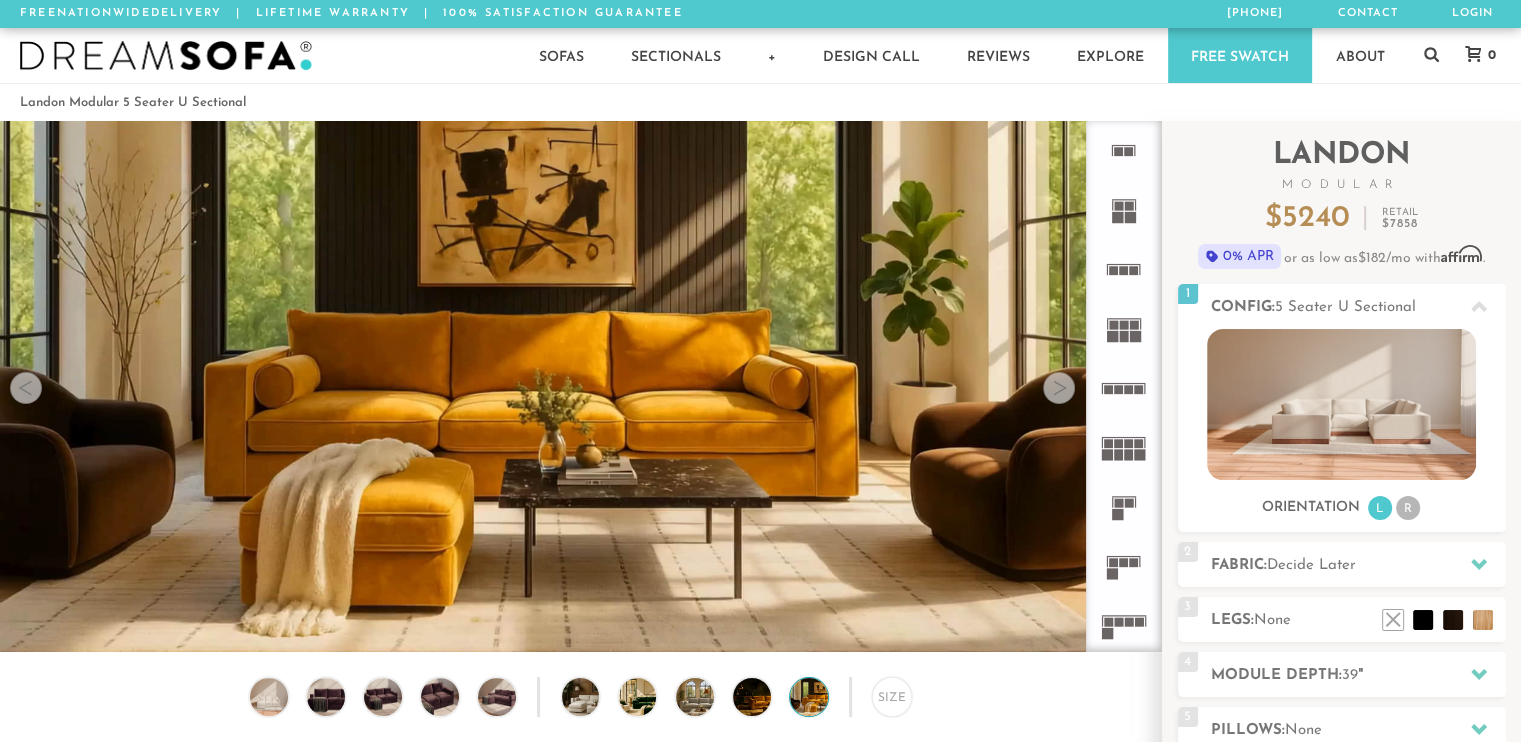 click at bounding box center (580, 354) 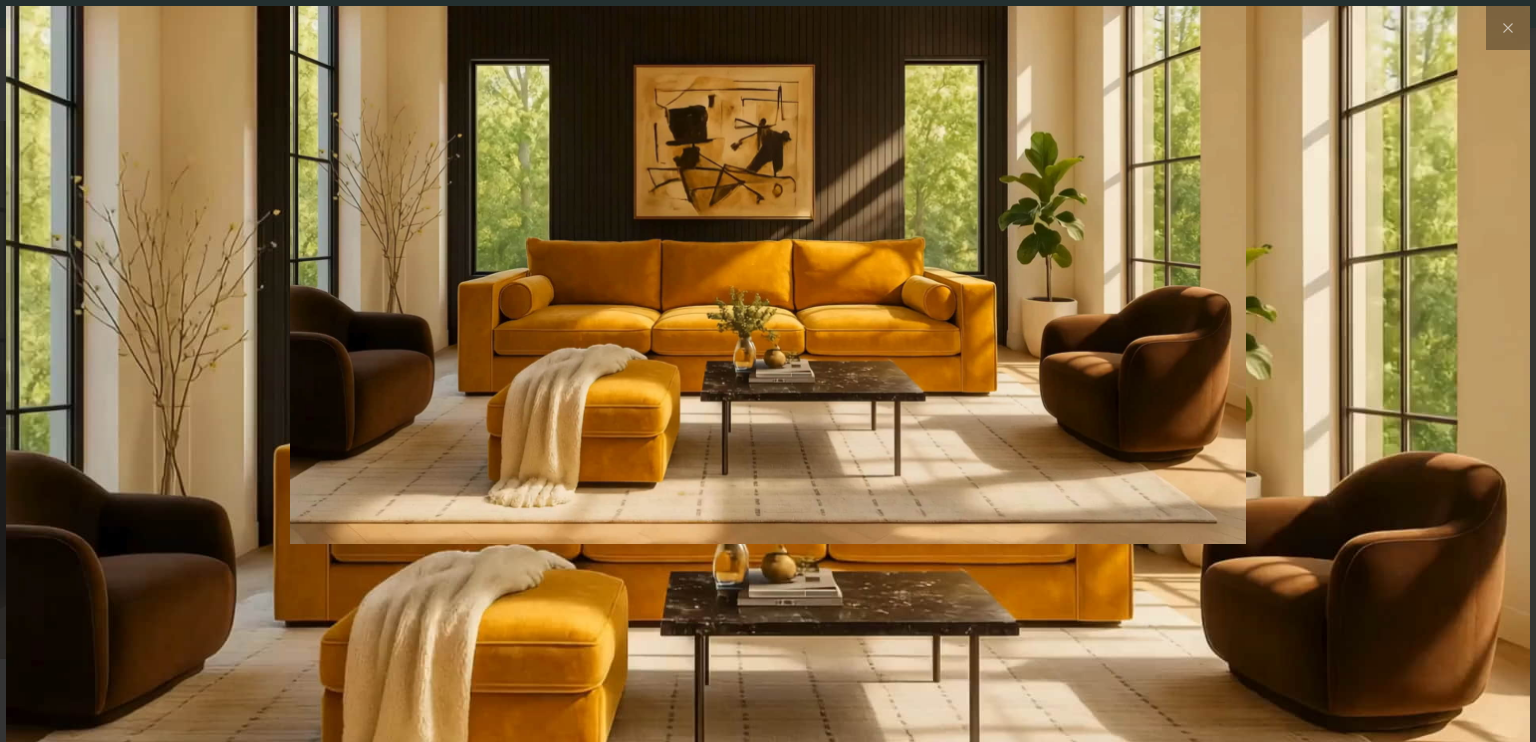 scroll, scrollTop: 16, scrollLeft: 16, axis: both 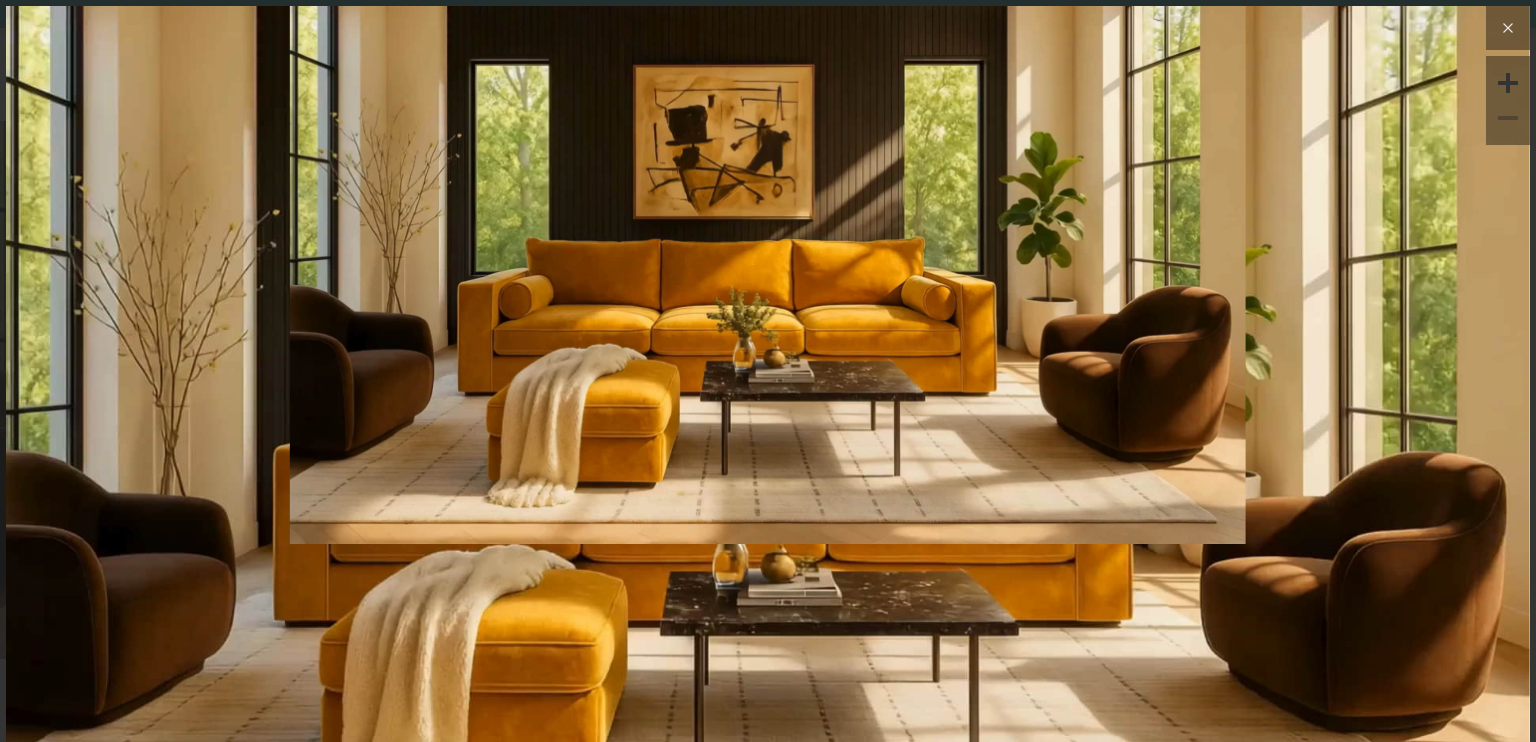 click 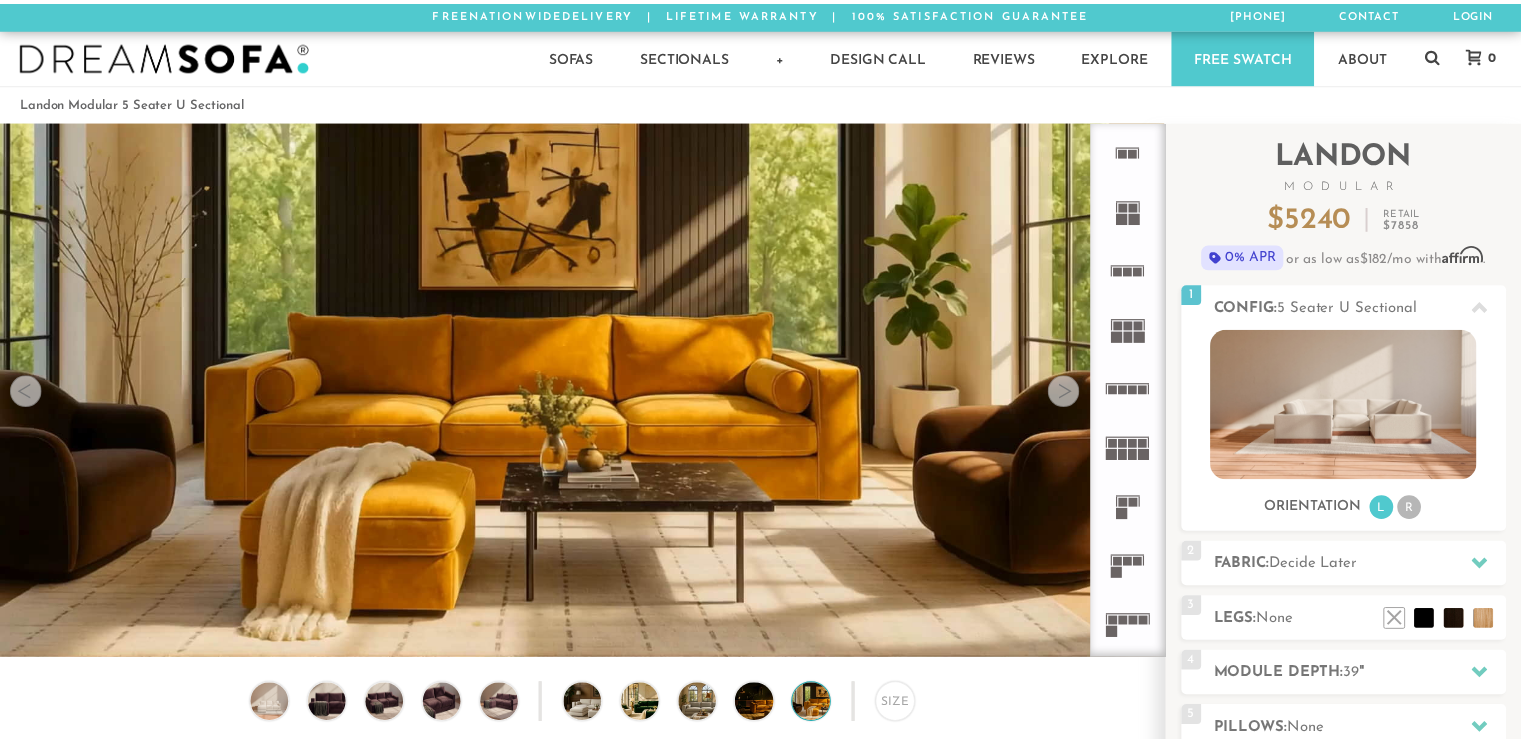 scroll, scrollTop: 22244, scrollLeft: 1505, axis: both 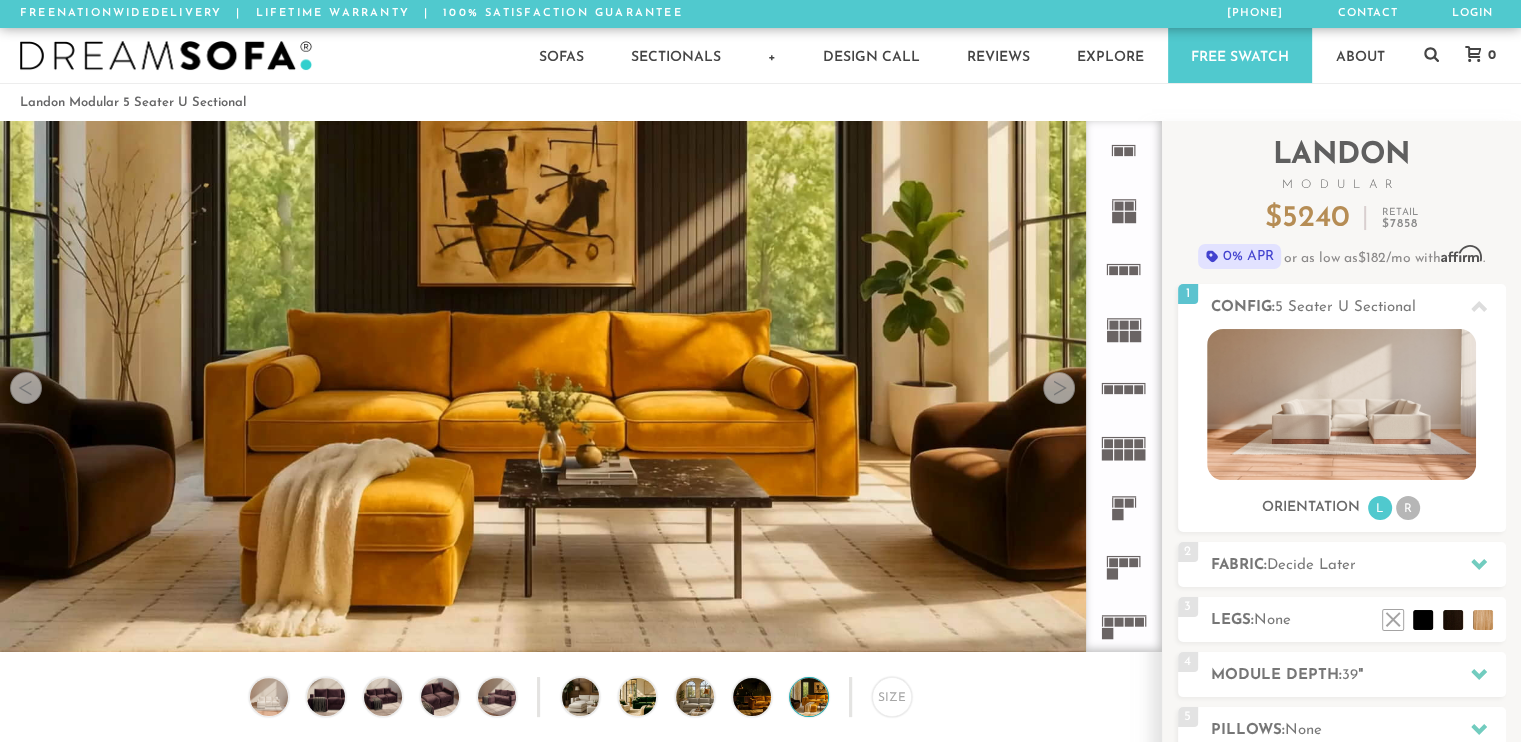 click at bounding box center (26, 388) 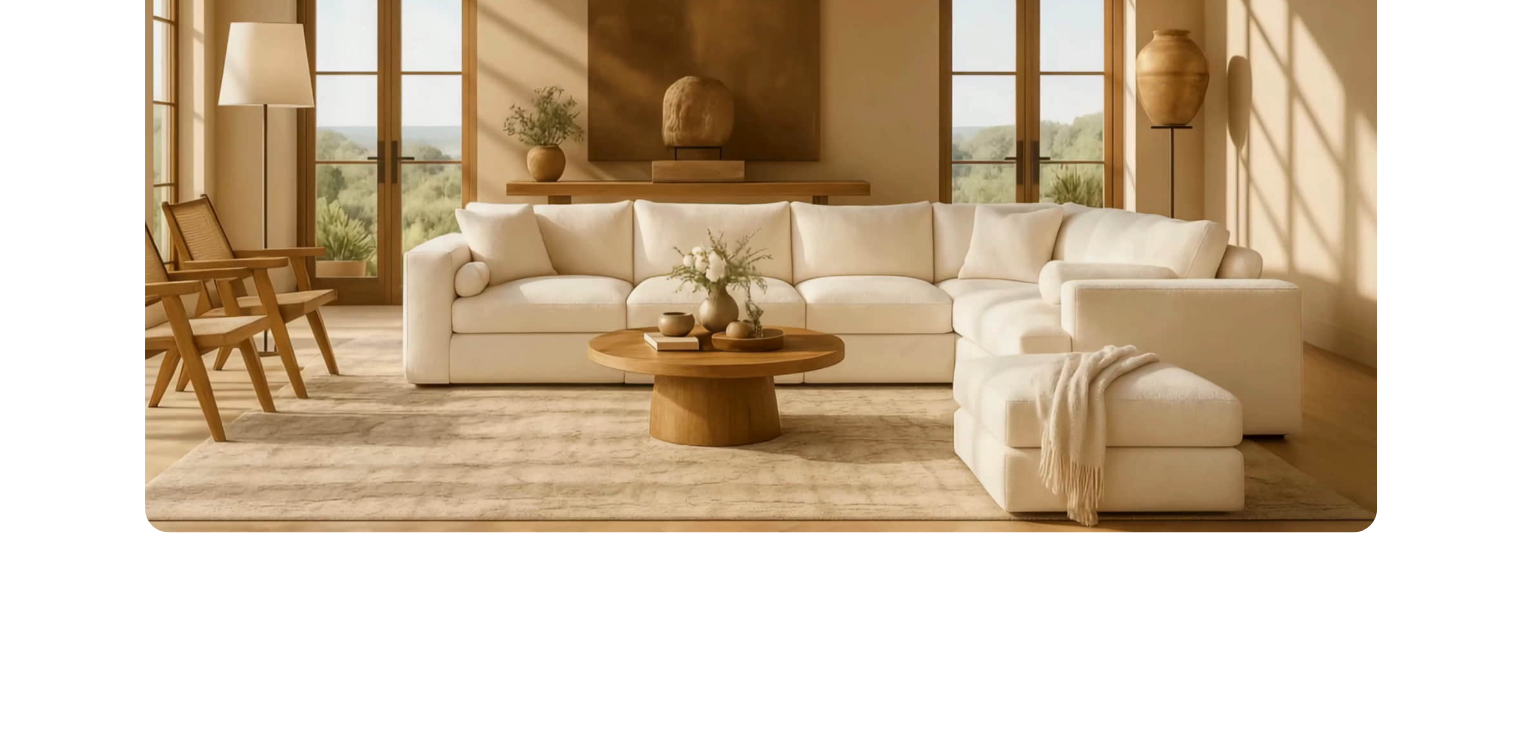 scroll, scrollTop: 3588, scrollLeft: 0, axis: vertical 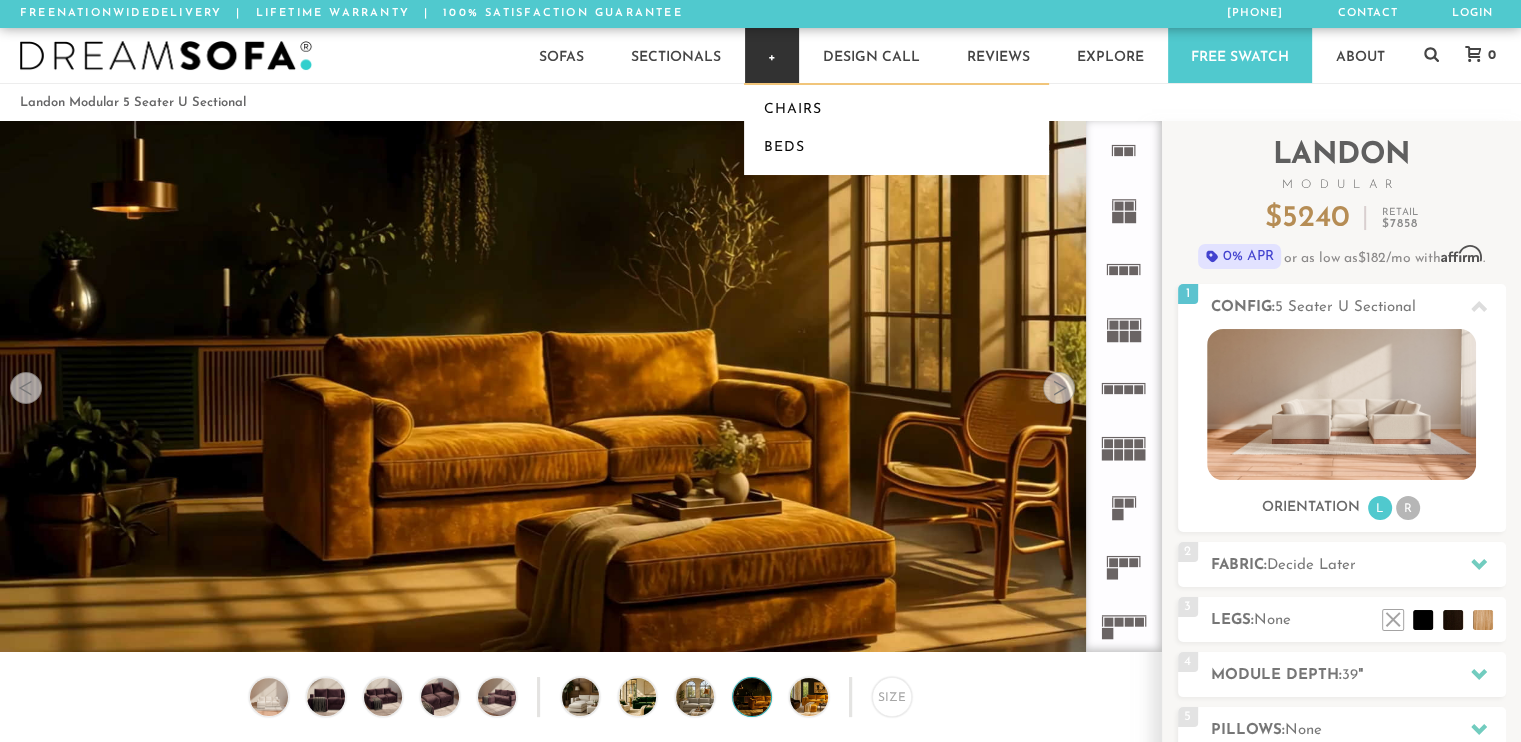click on "+" at bounding box center (772, 55) 